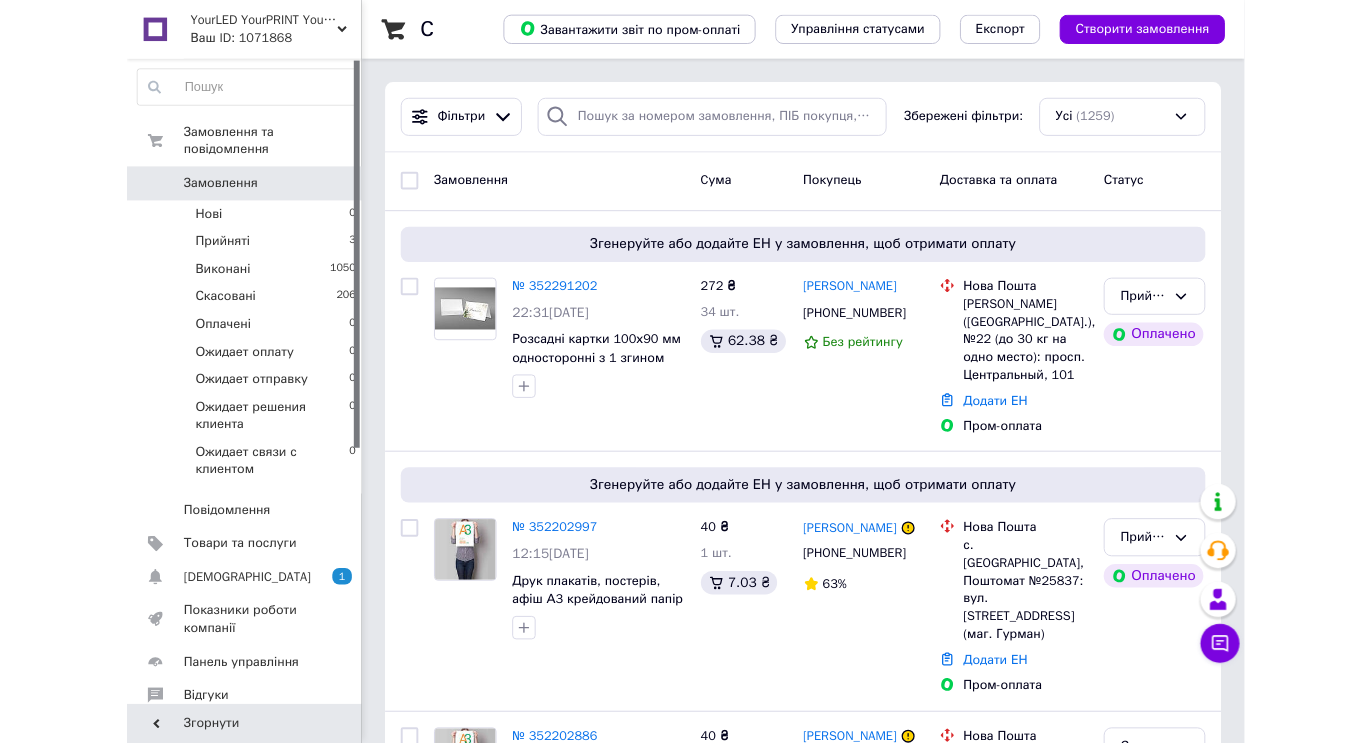 scroll, scrollTop: 0, scrollLeft: 0, axis: both 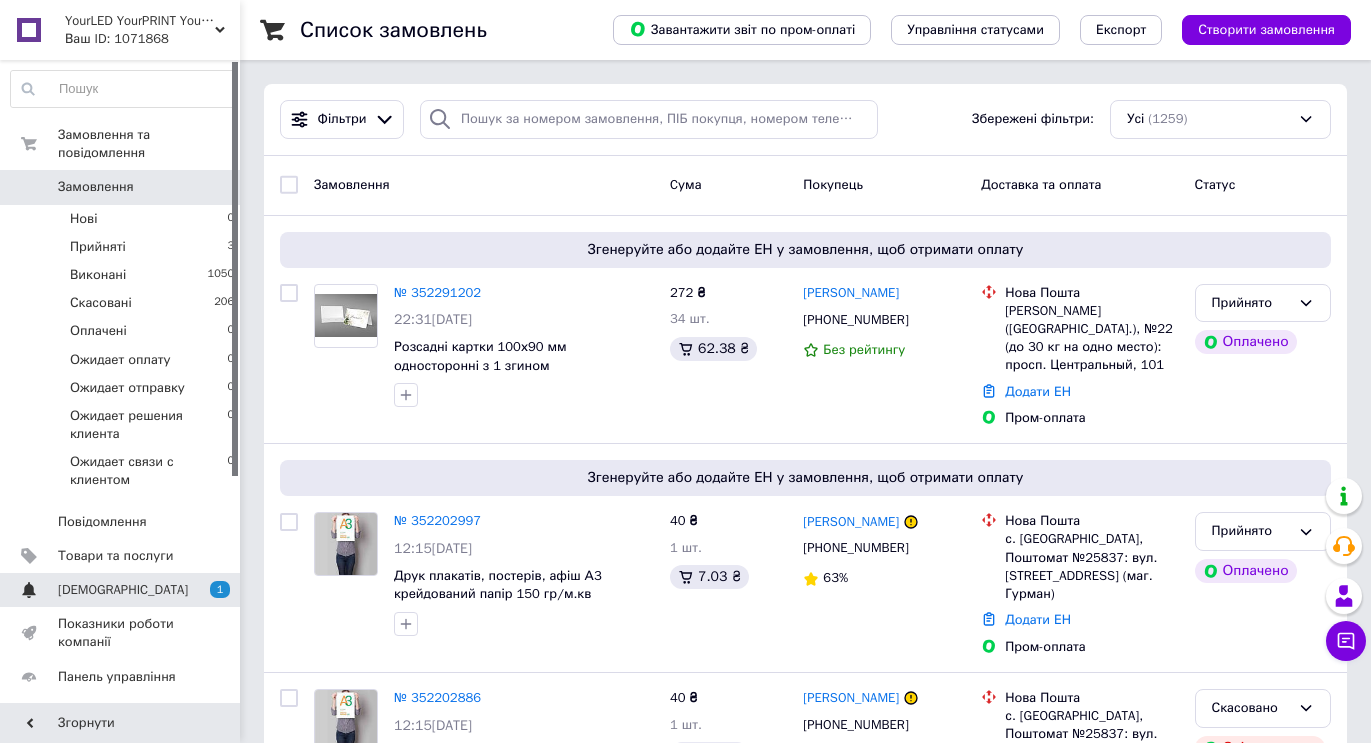 click on "[DEMOGRAPHIC_DATA]" at bounding box center (123, 590) 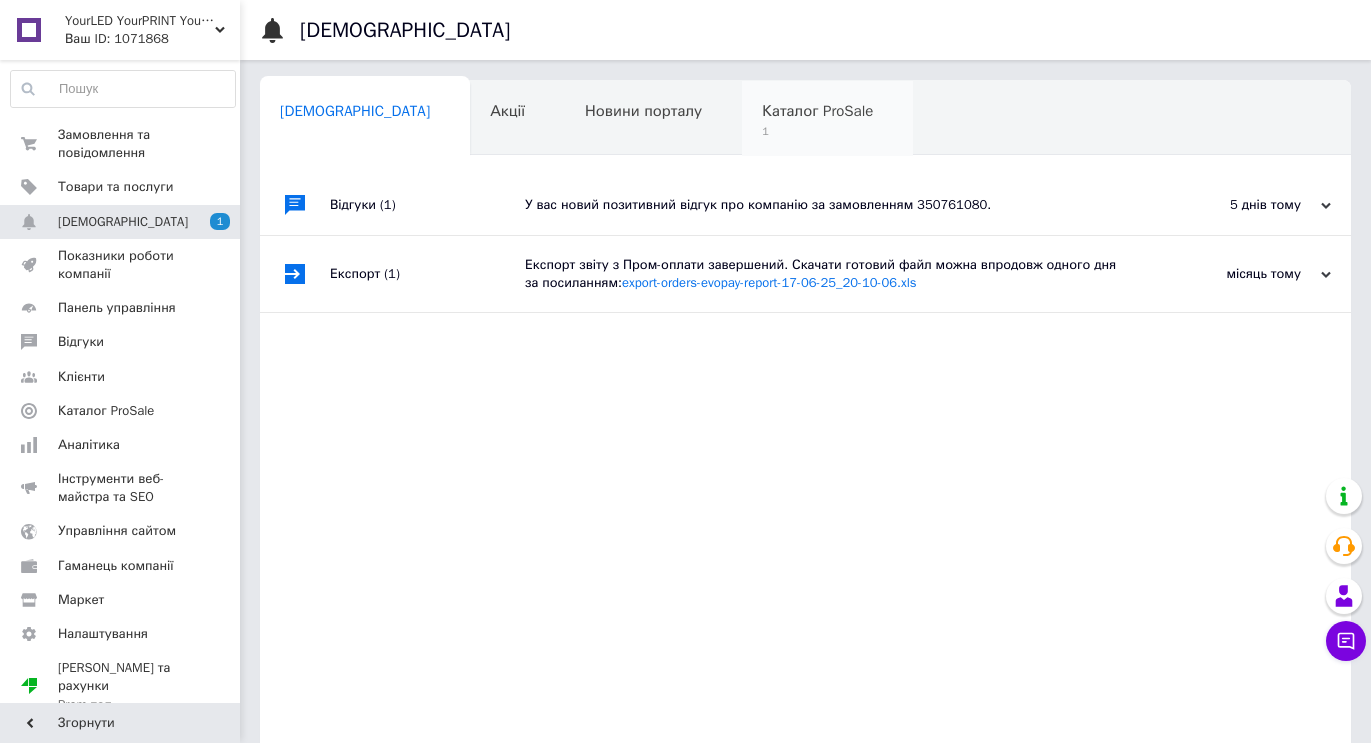 click on "Каталог ProSale" at bounding box center [817, 111] 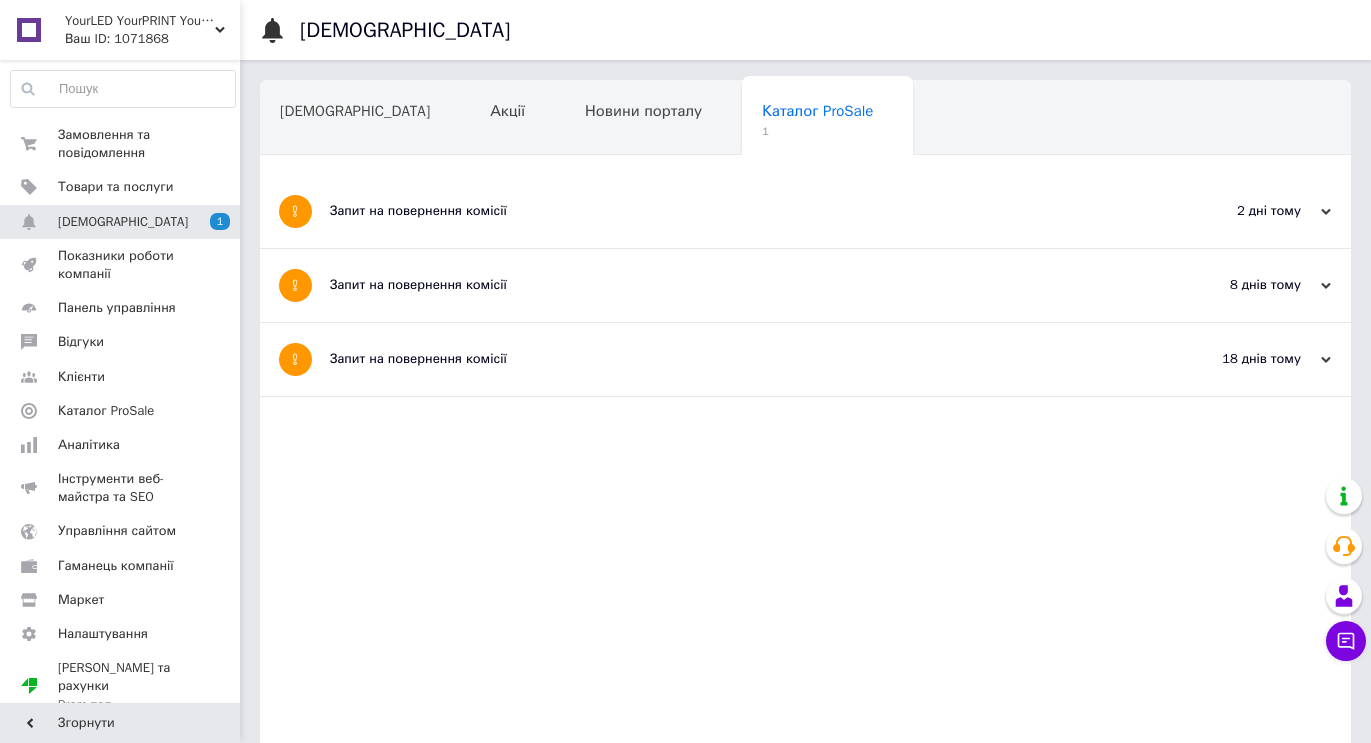 click on "Запит на повернення комісії" at bounding box center (730, 211) 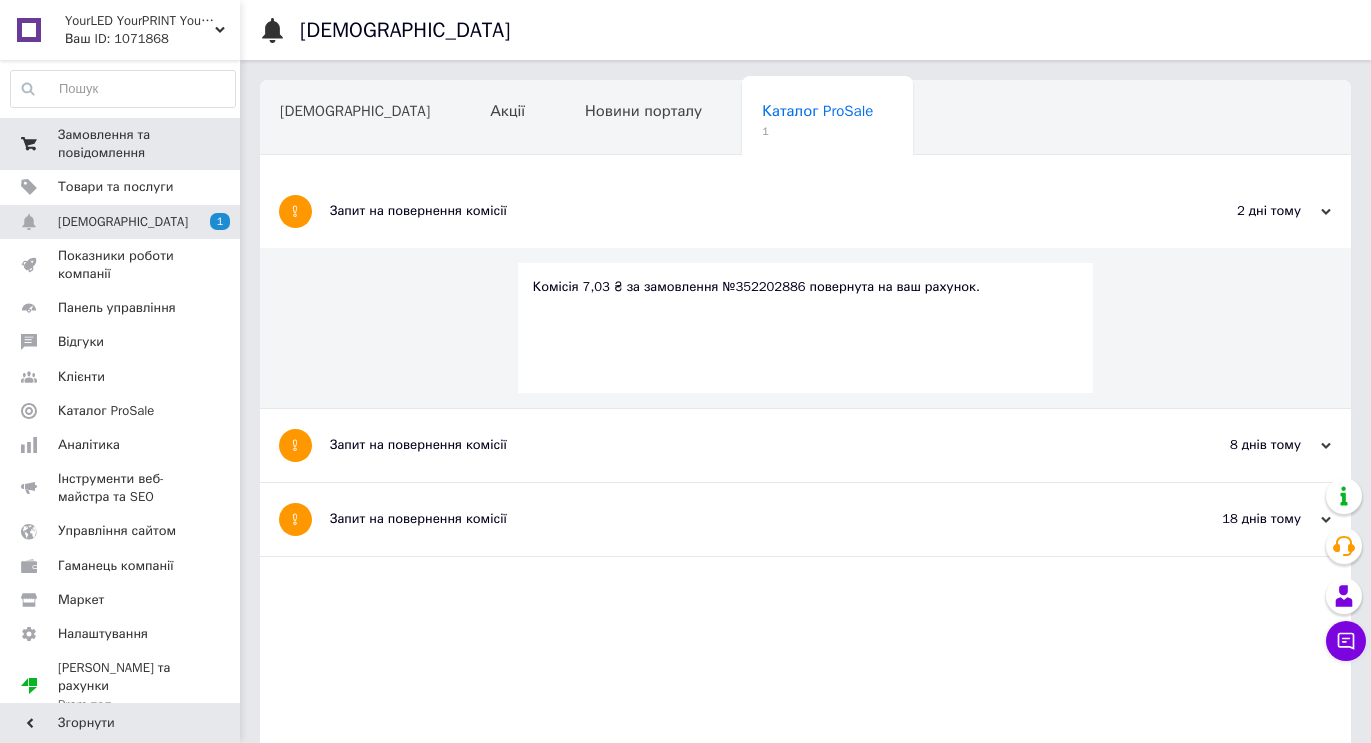 click on "Замовлення та повідомлення" at bounding box center [121, 144] 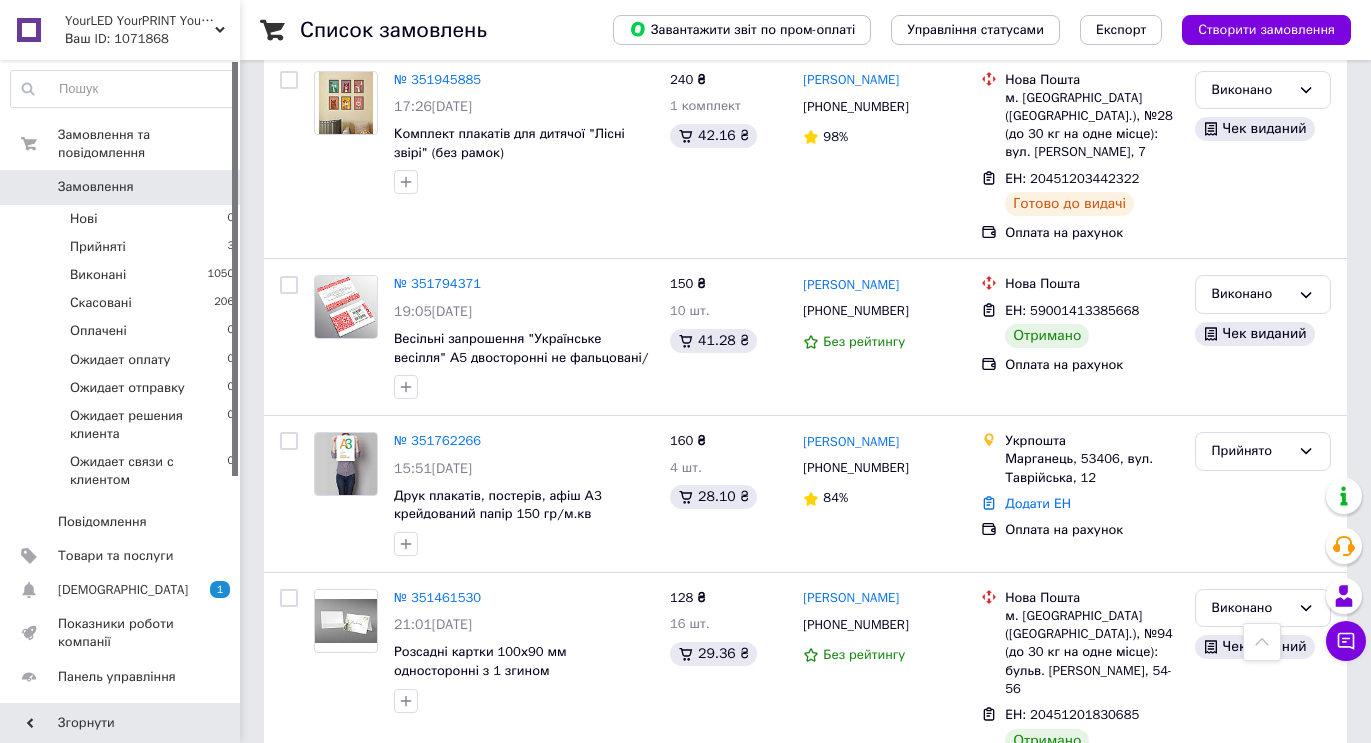 scroll, scrollTop: 800, scrollLeft: 0, axis: vertical 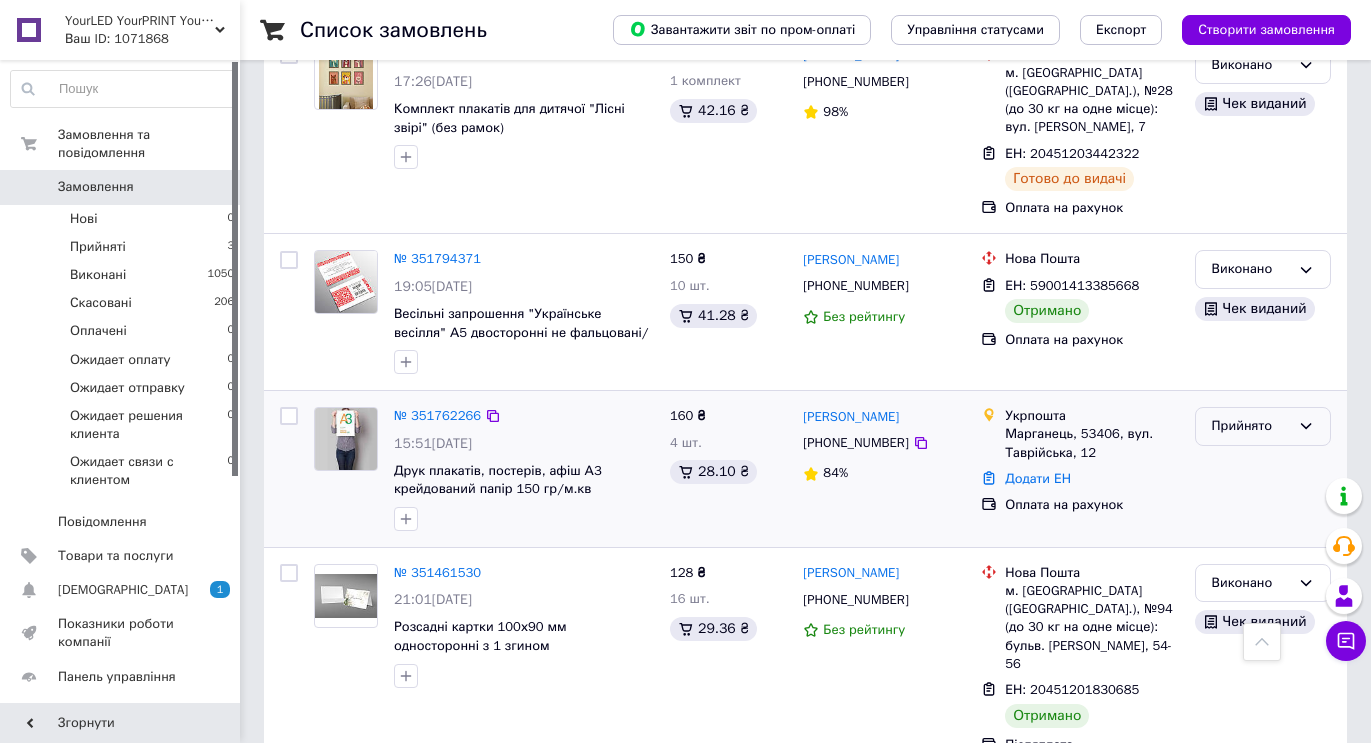 click on "Прийнято" at bounding box center (1251, 426) 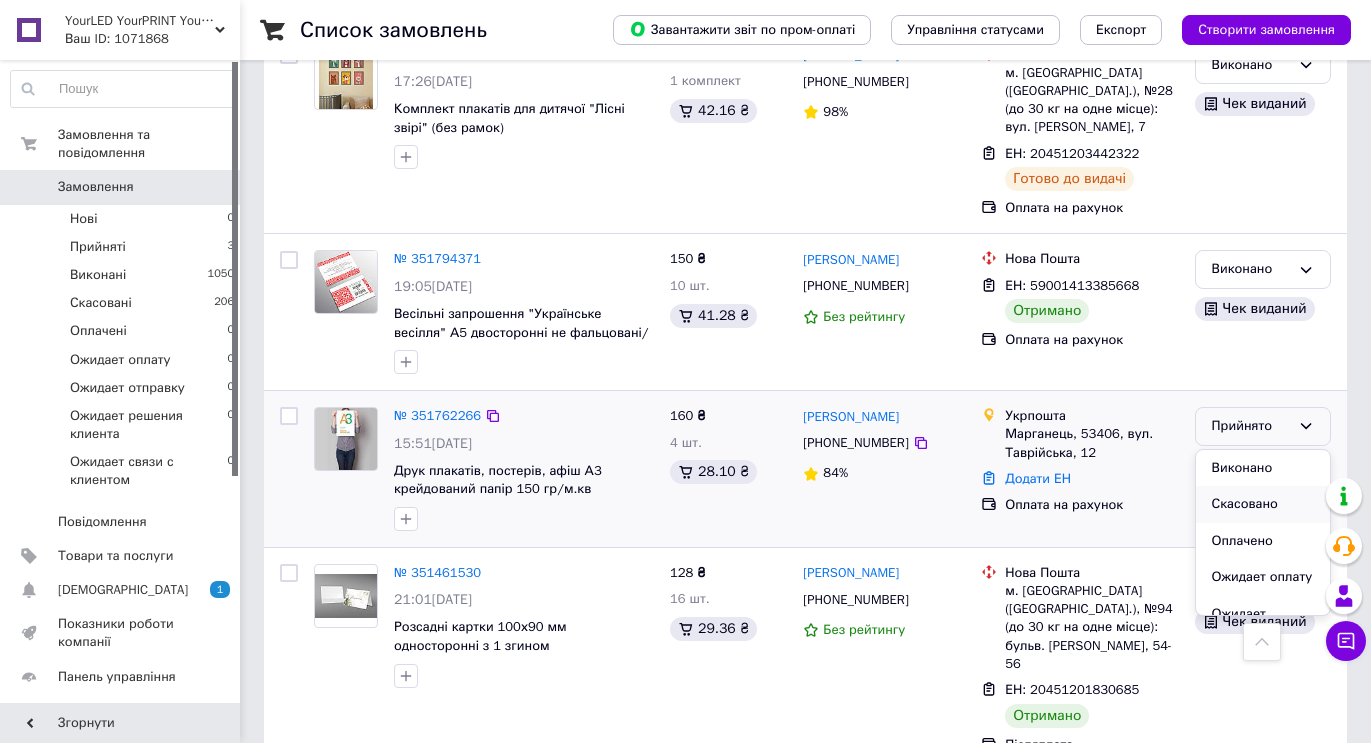 click on "Скасовано" at bounding box center [1263, 504] 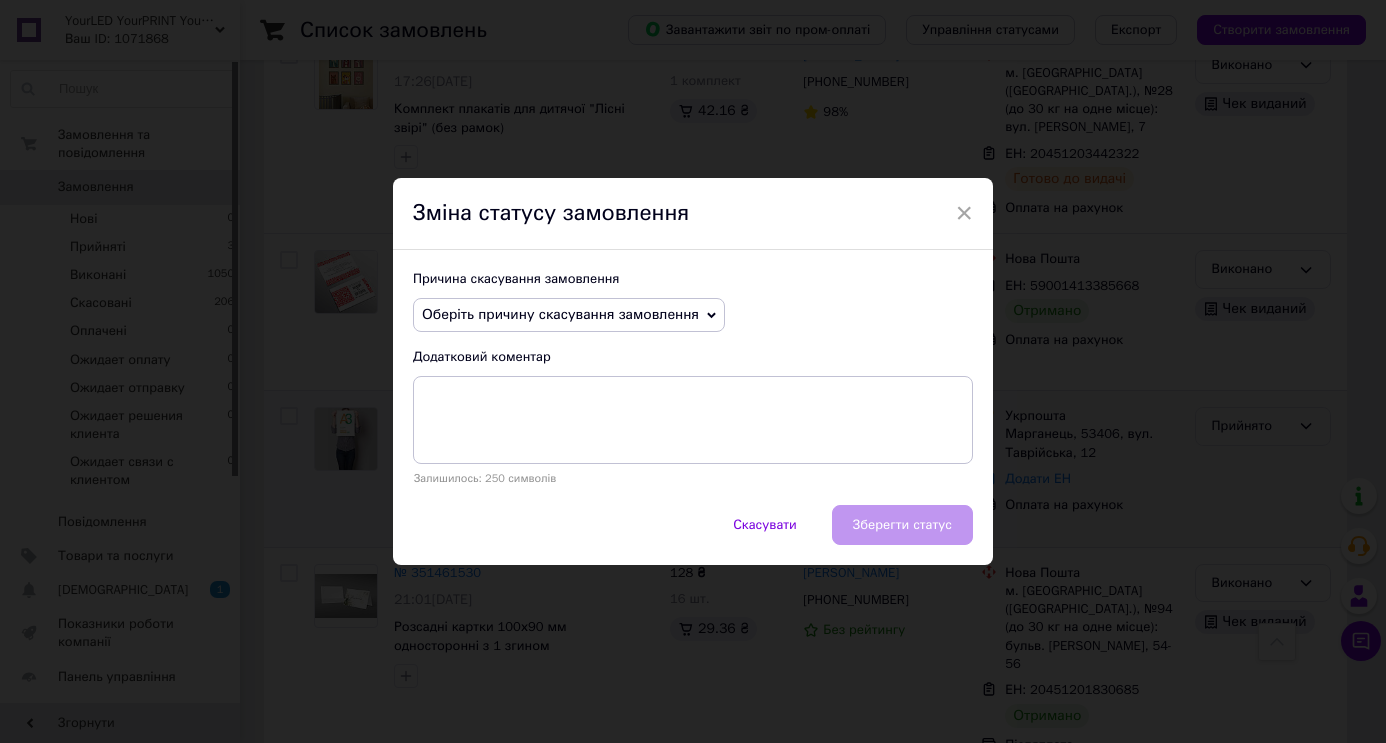 click on "Оберіть причину скасування замовлення" at bounding box center (569, 315) 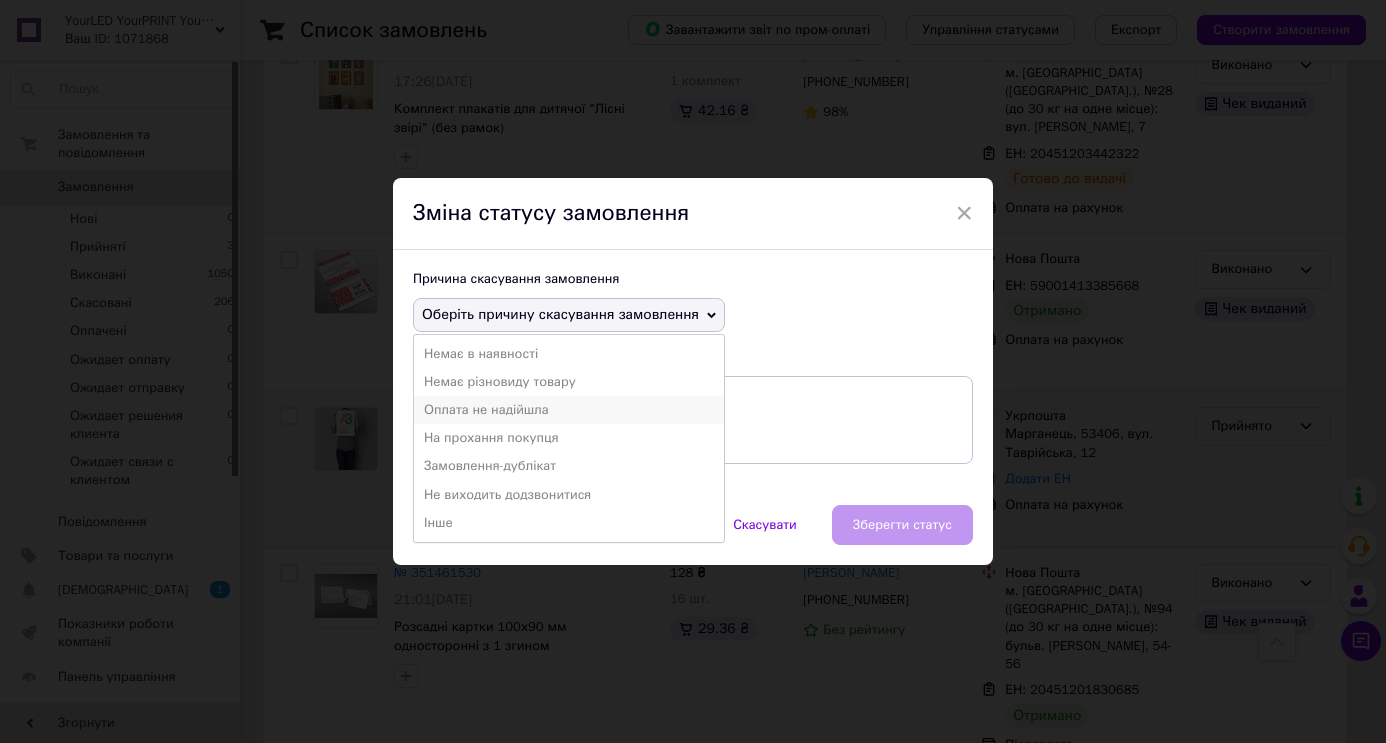 click on "Оплата не надійшла" at bounding box center (569, 410) 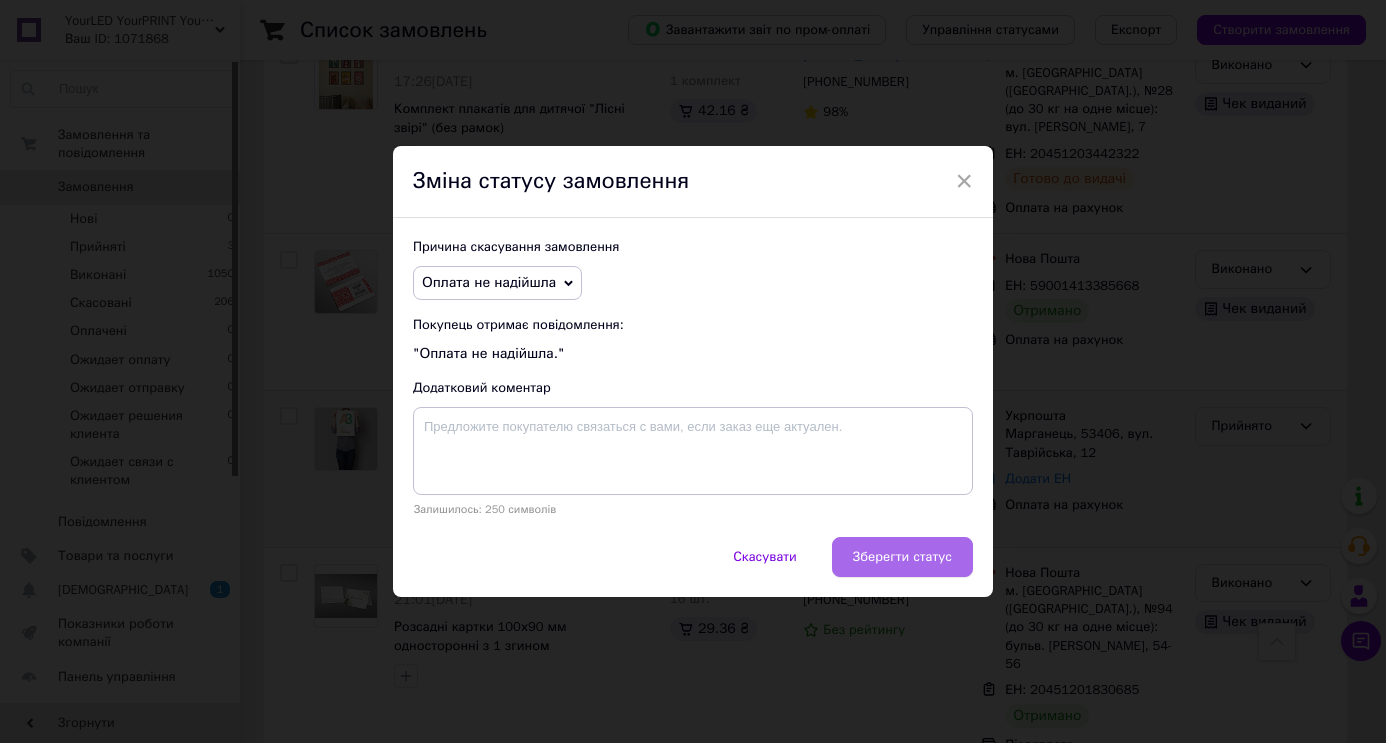 click on "Зберегти статус" at bounding box center (902, 557) 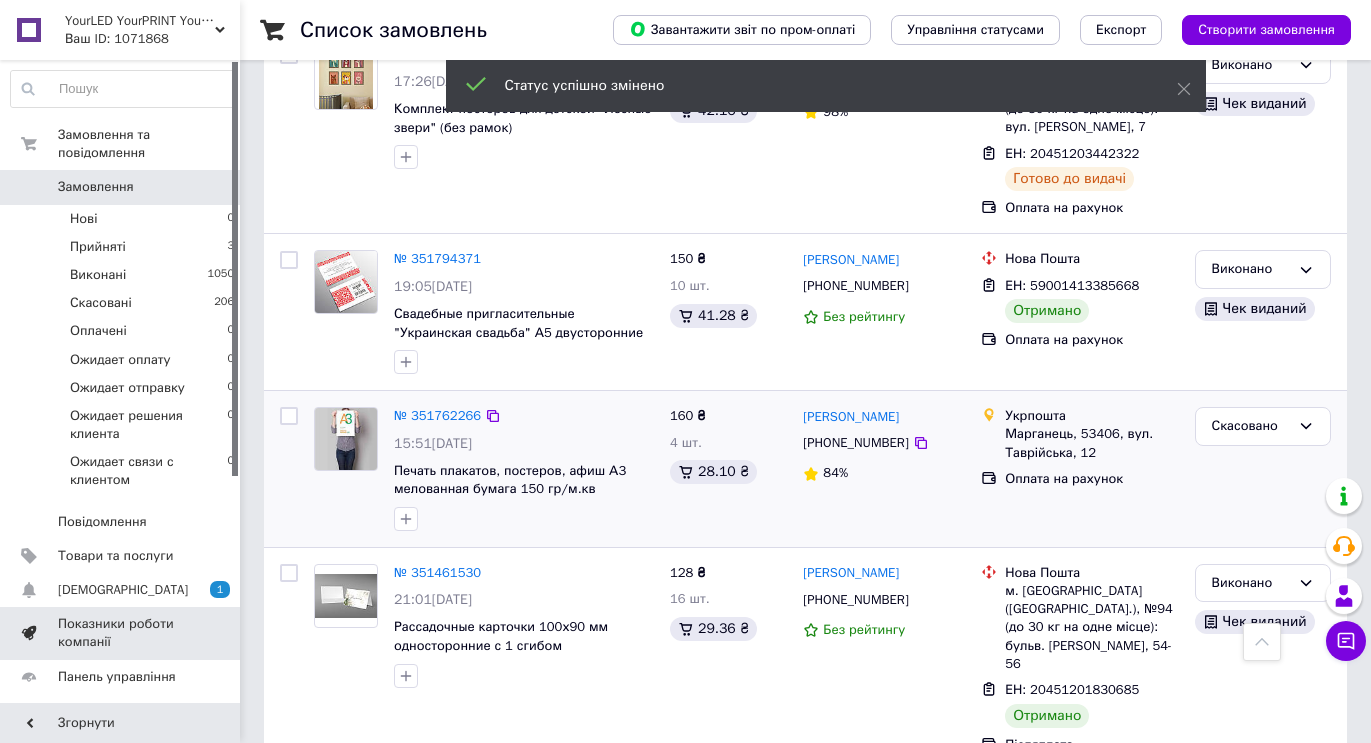 click on "Показники роботи компанії" at bounding box center [121, 633] 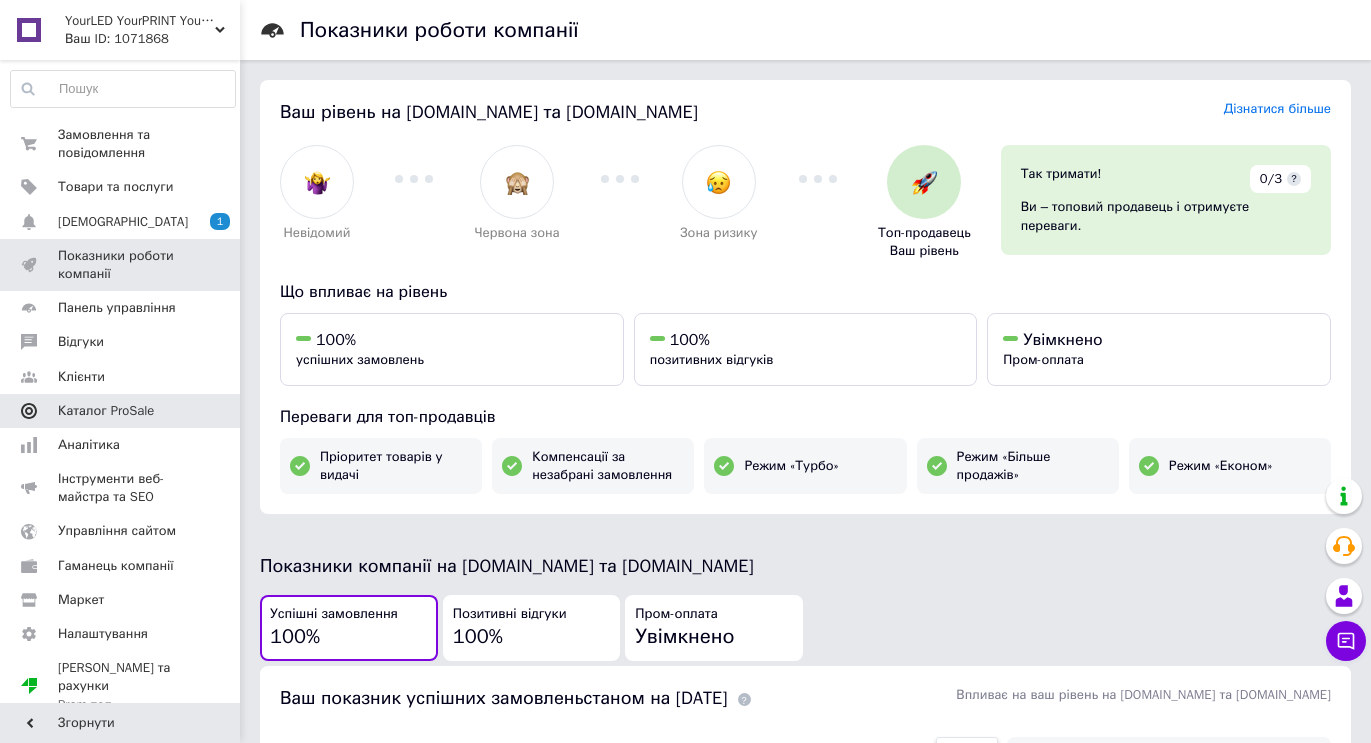 scroll, scrollTop: 1, scrollLeft: 0, axis: vertical 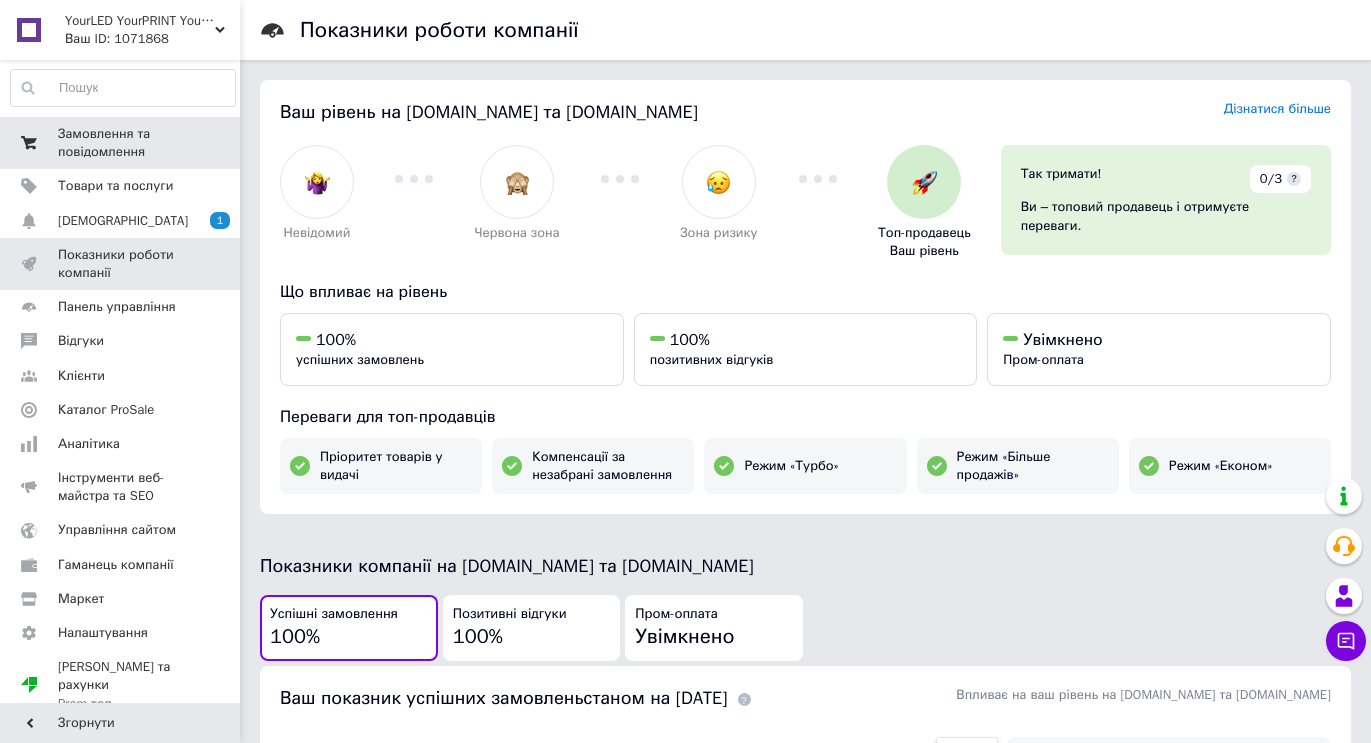 click on "Замовлення та повідомлення" at bounding box center (121, 143) 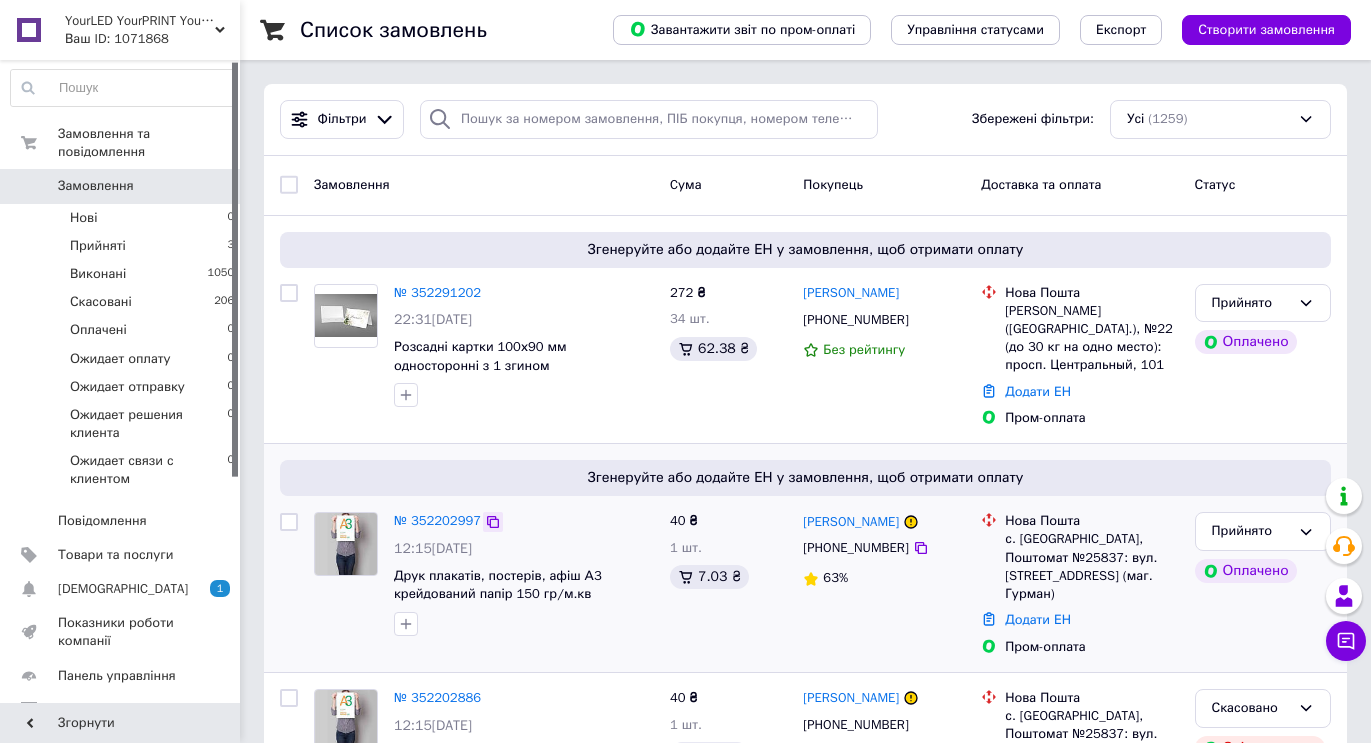click 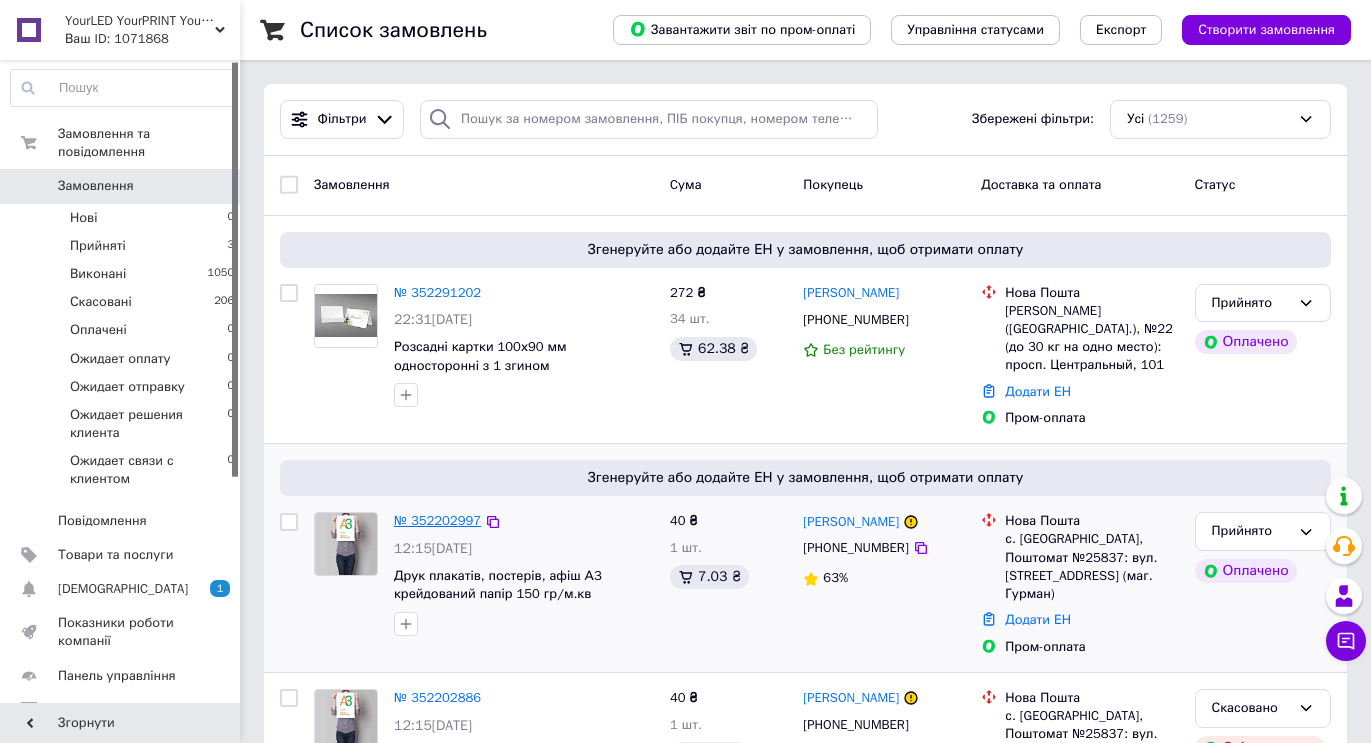 click on "№ 352202997" at bounding box center (437, 520) 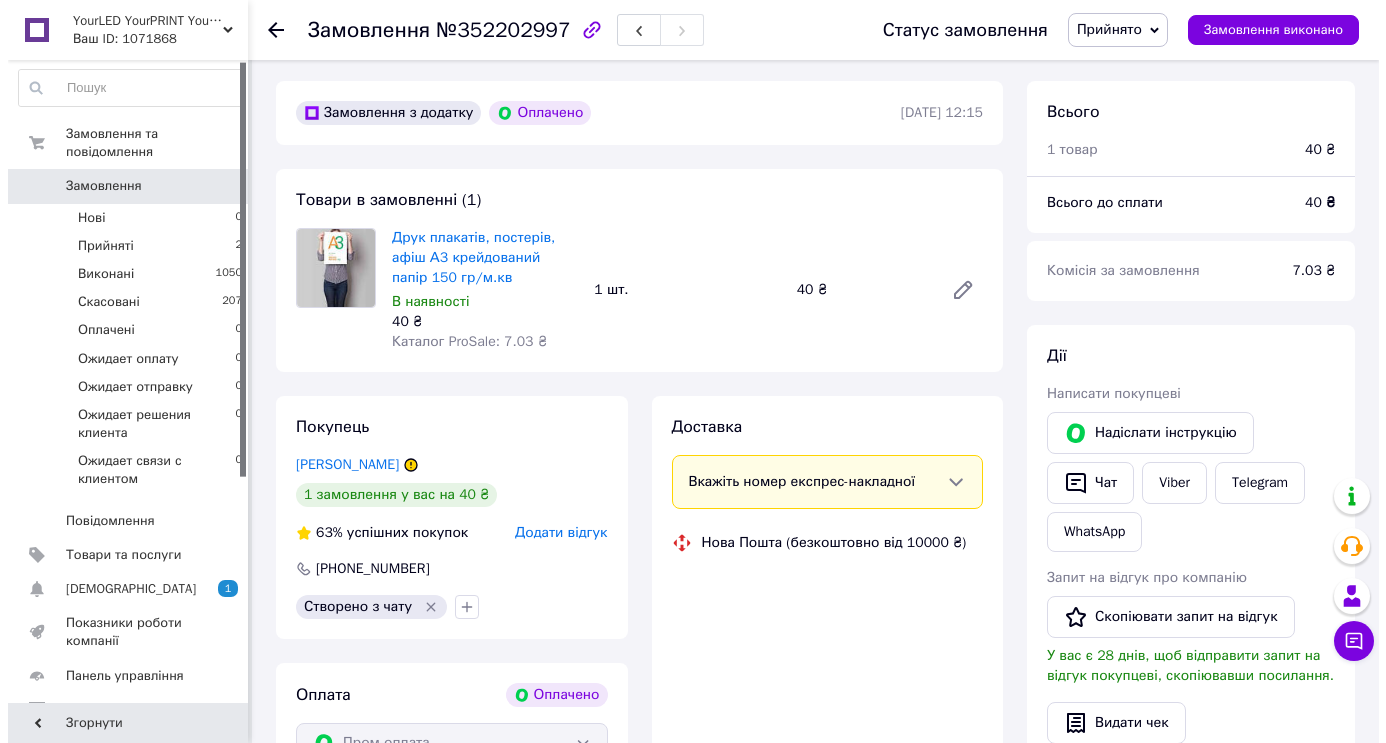 scroll, scrollTop: 100, scrollLeft: 0, axis: vertical 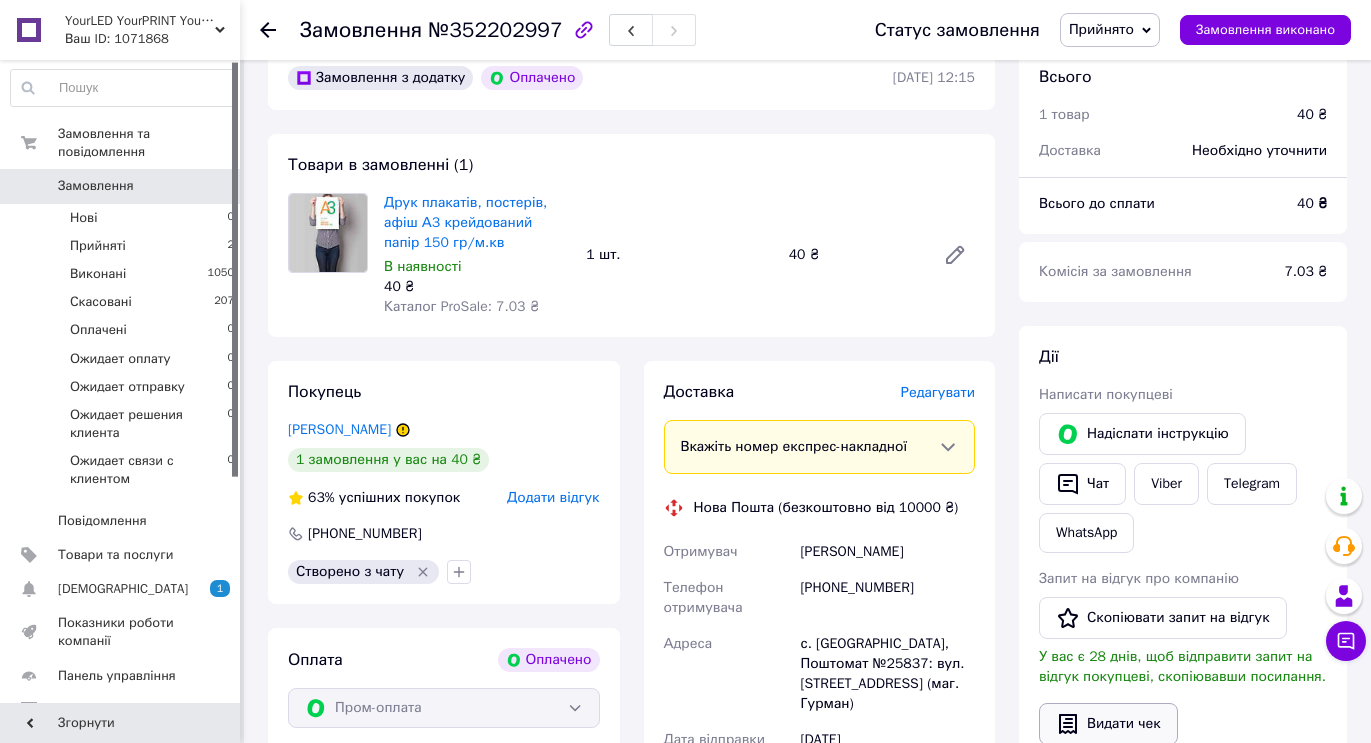 click on "Видати чек" at bounding box center (1108, 724) 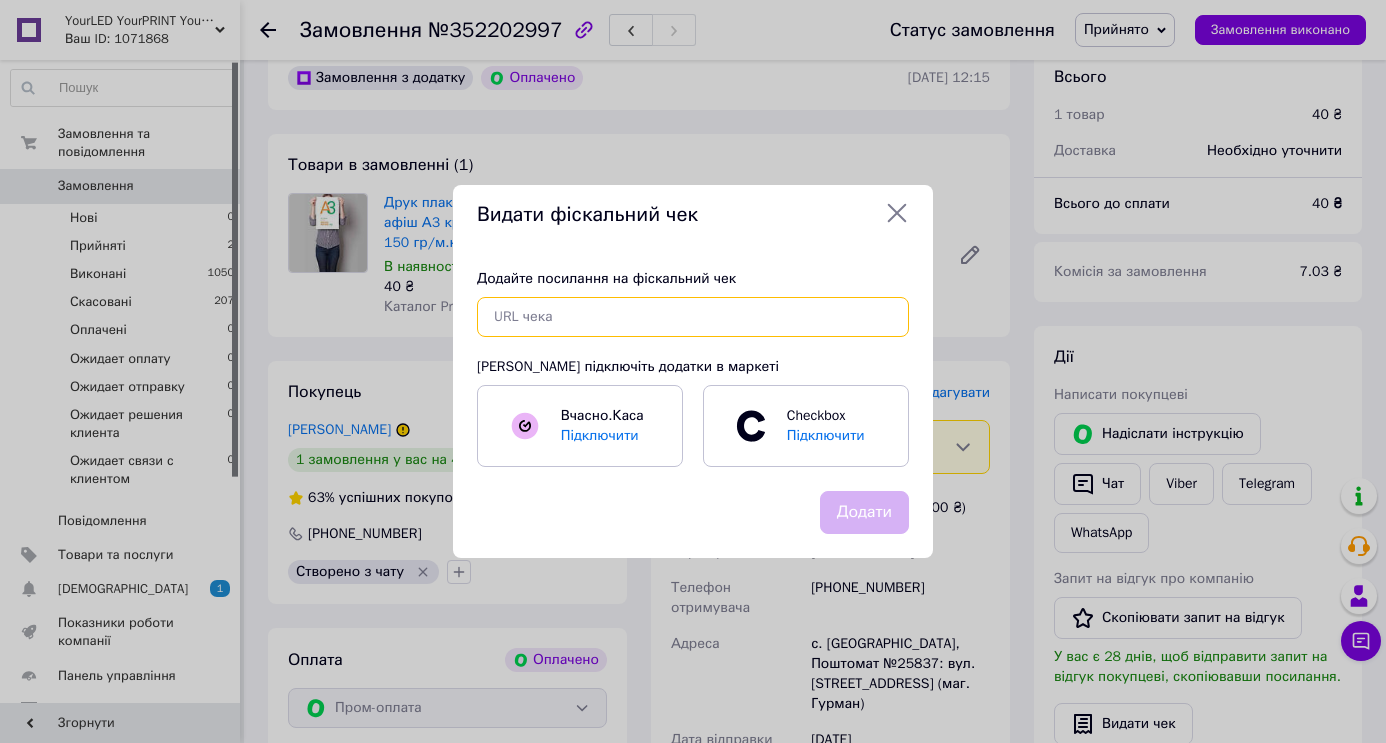 click at bounding box center [693, 317] 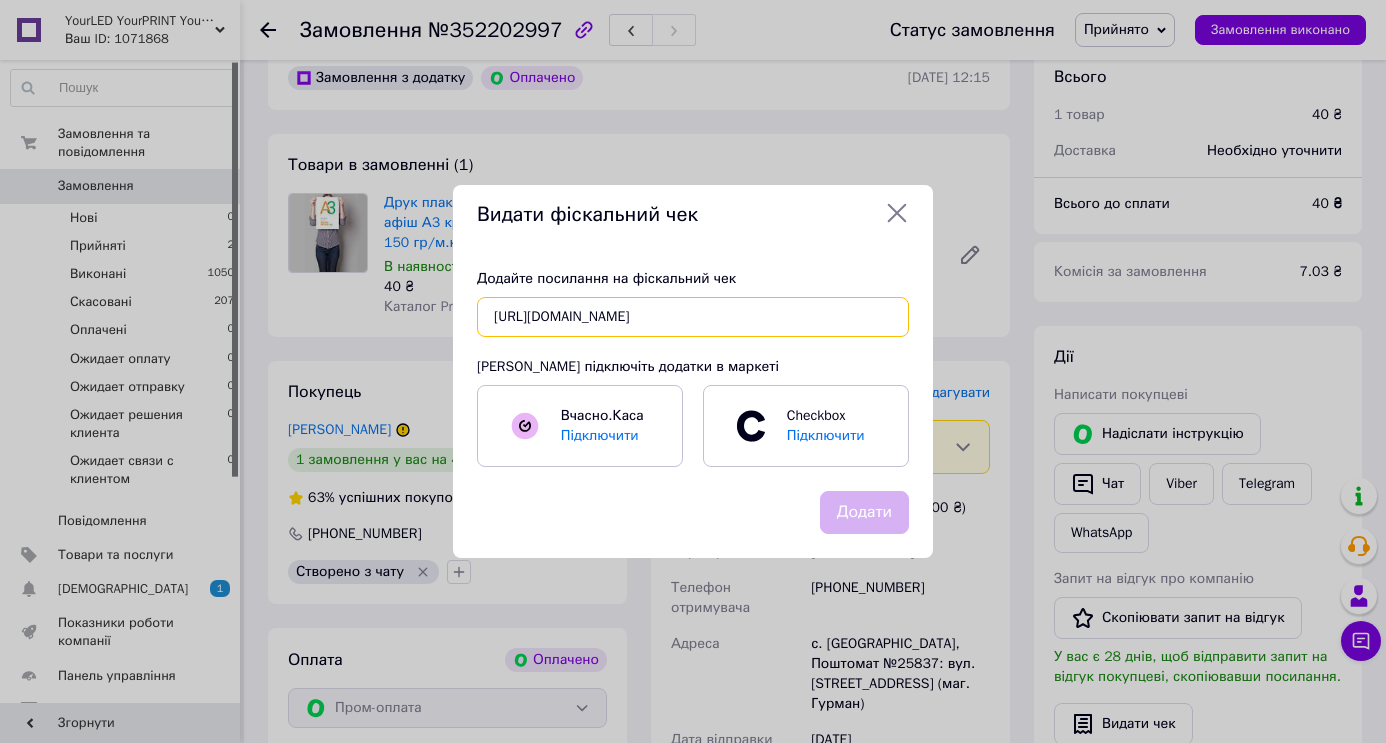 scroll, scrollTop: 0, scrollLeft: 30, axis: horizontal 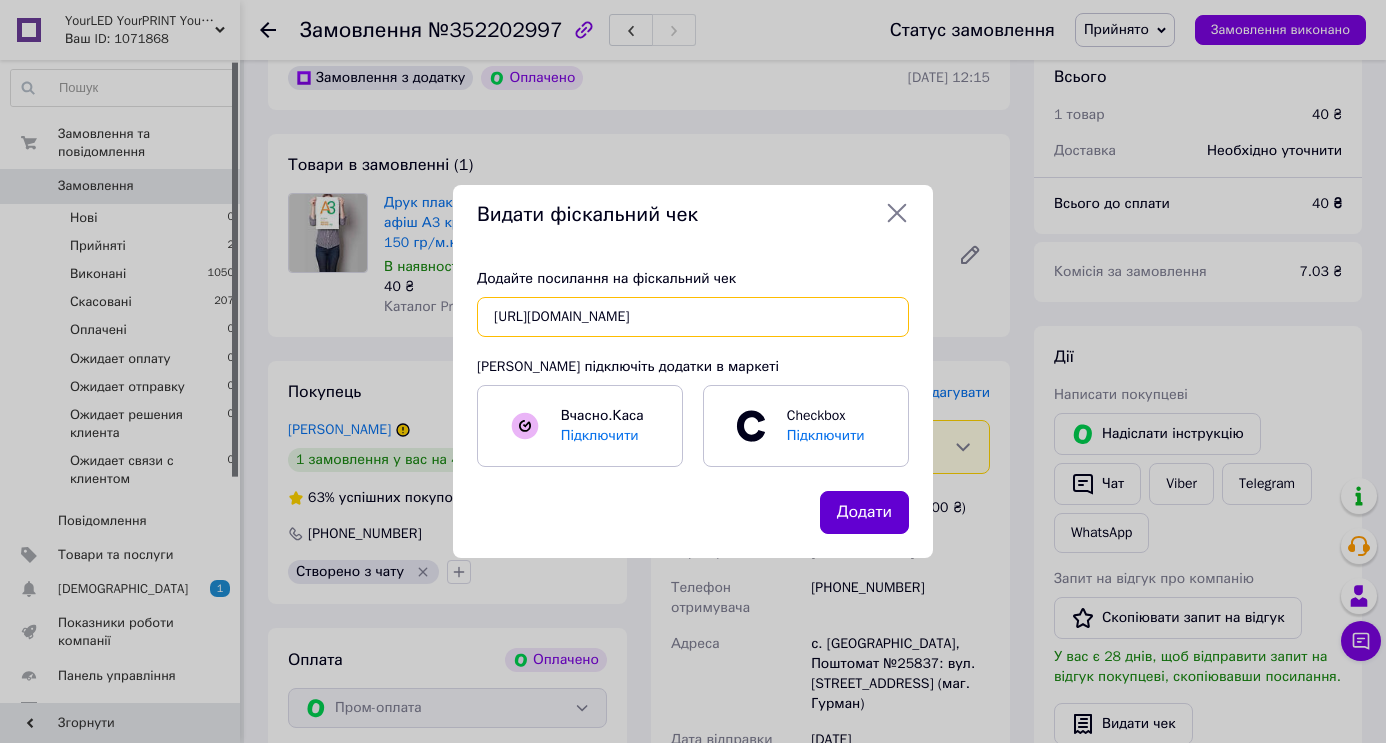 type on "[URL][DOMAIN_NAME]" 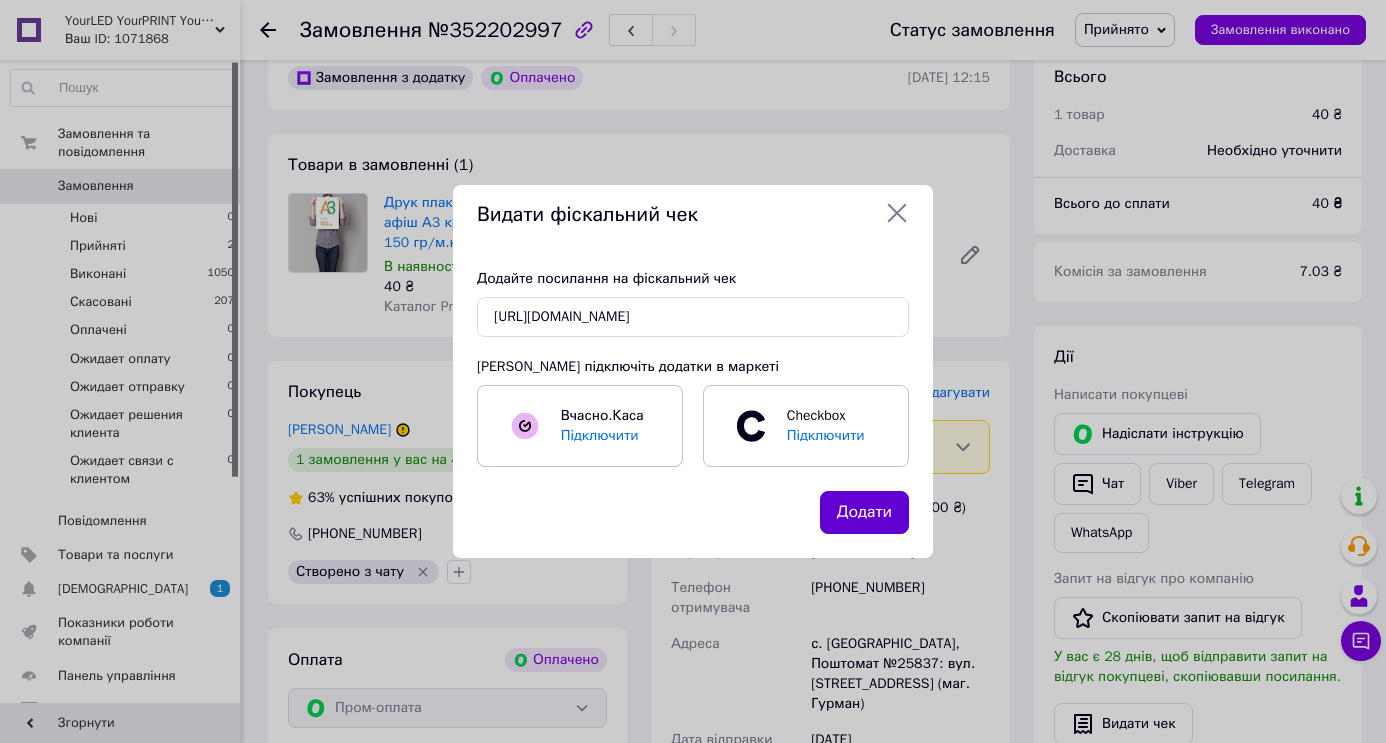 click on "Додати" at bounding box center [864, 512] 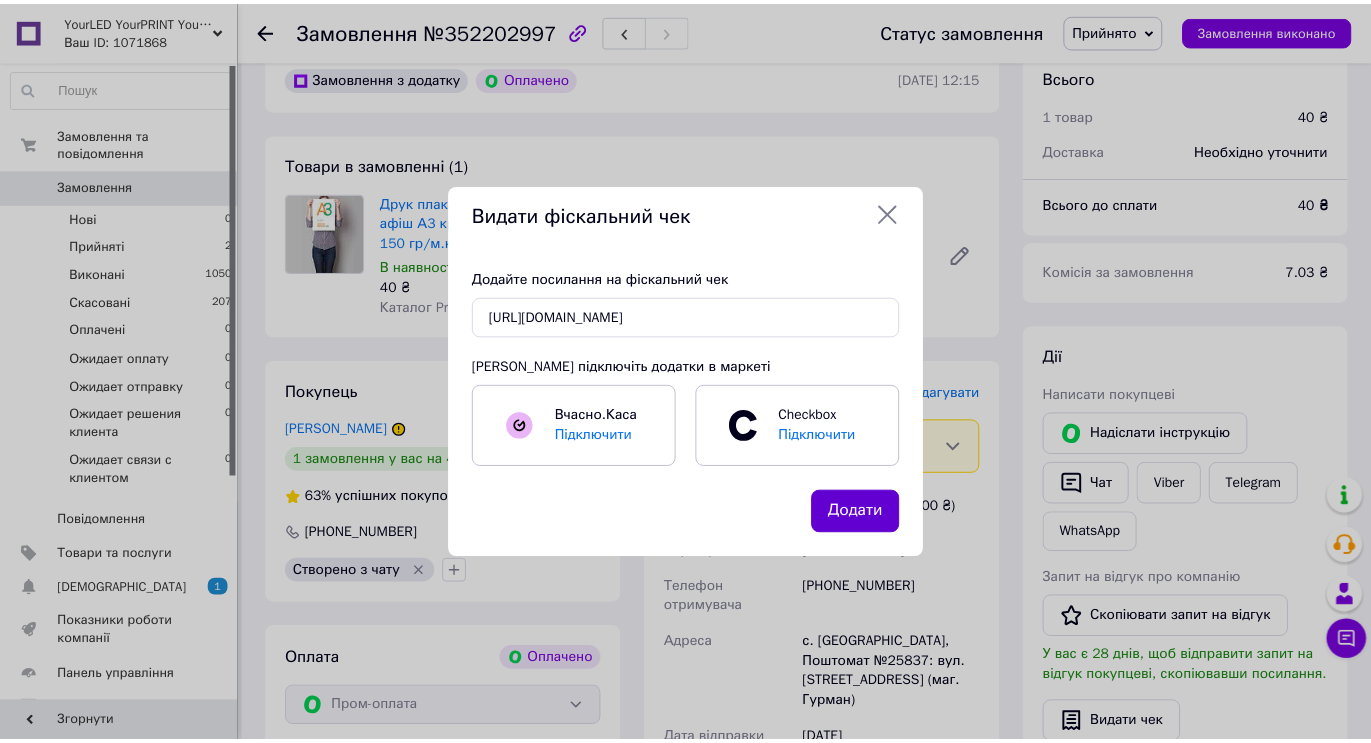scroll, scrollTop: 0, scrollLeft: 0, axis: both 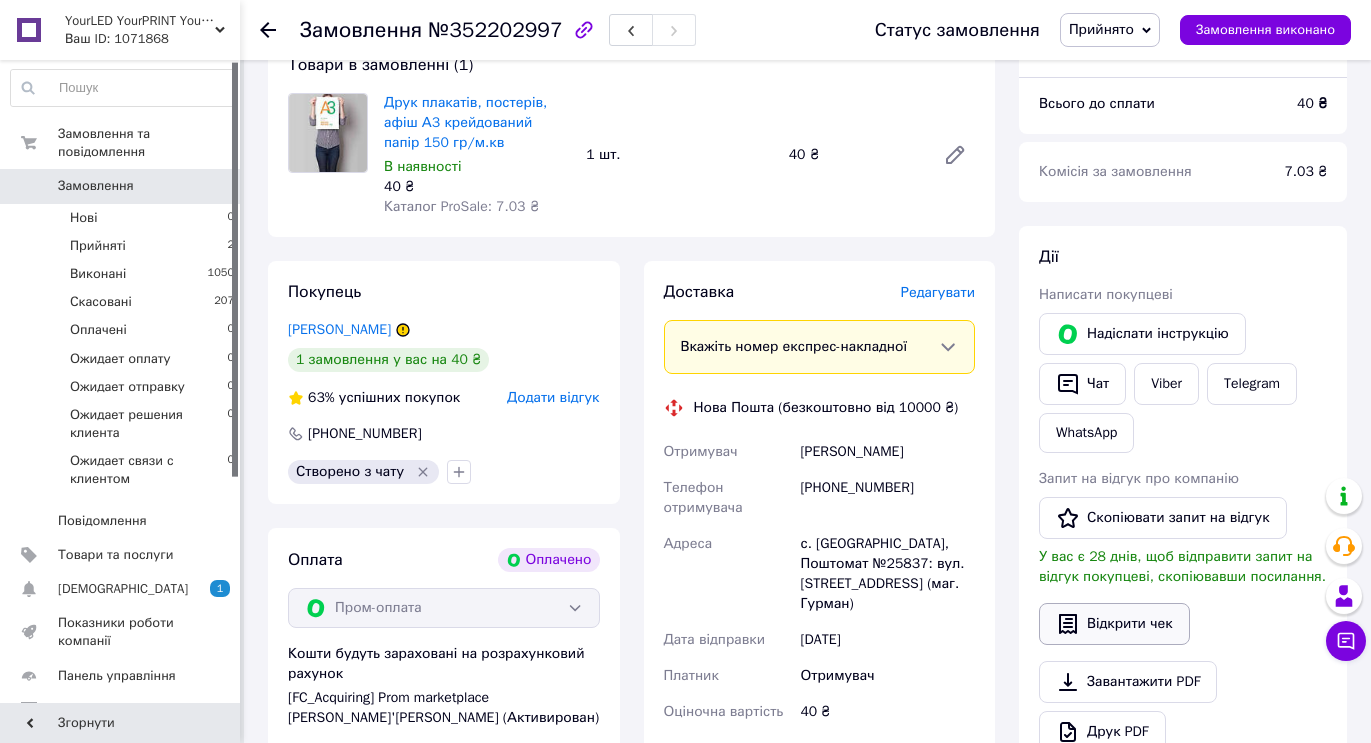 click on "Відкрити чек" at bounding box center (1114, 624) 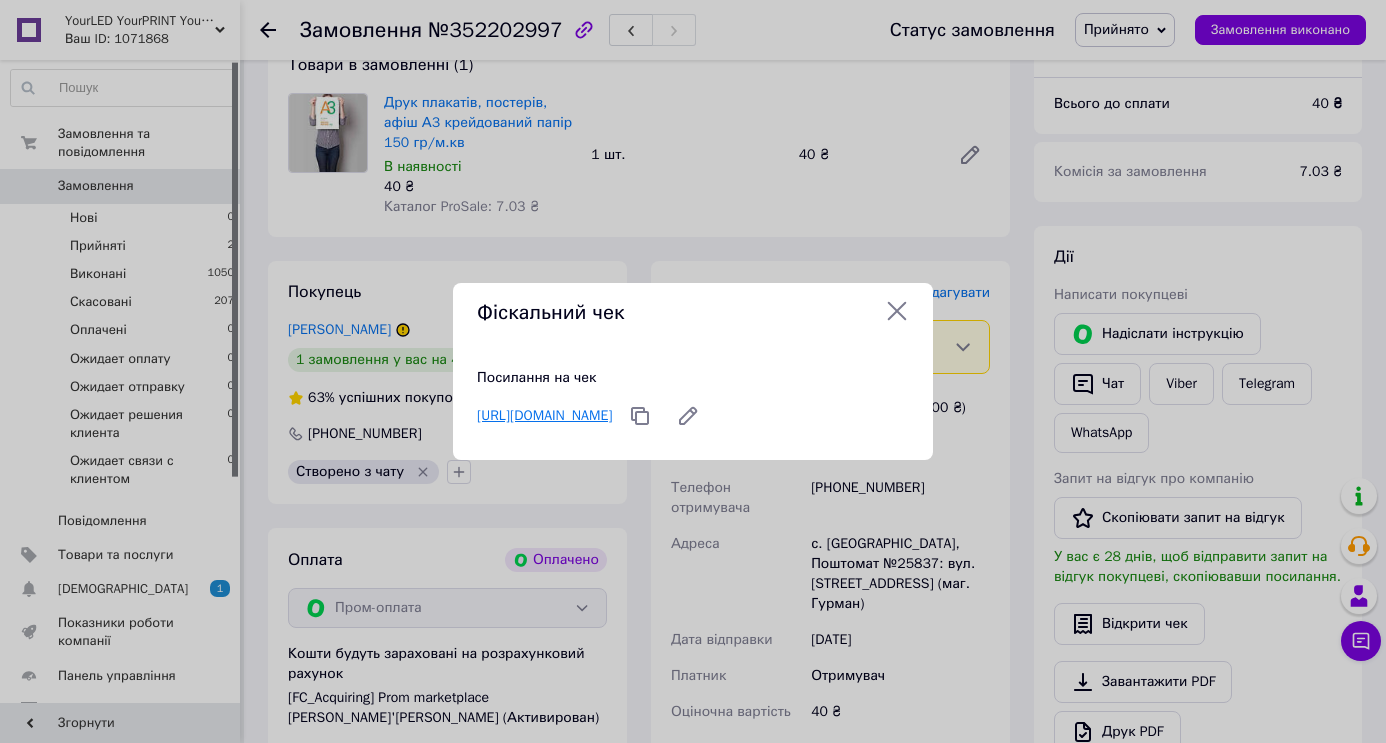 click on "[URL][DOMAIN_NAME]" at bounding box center (544, 415) 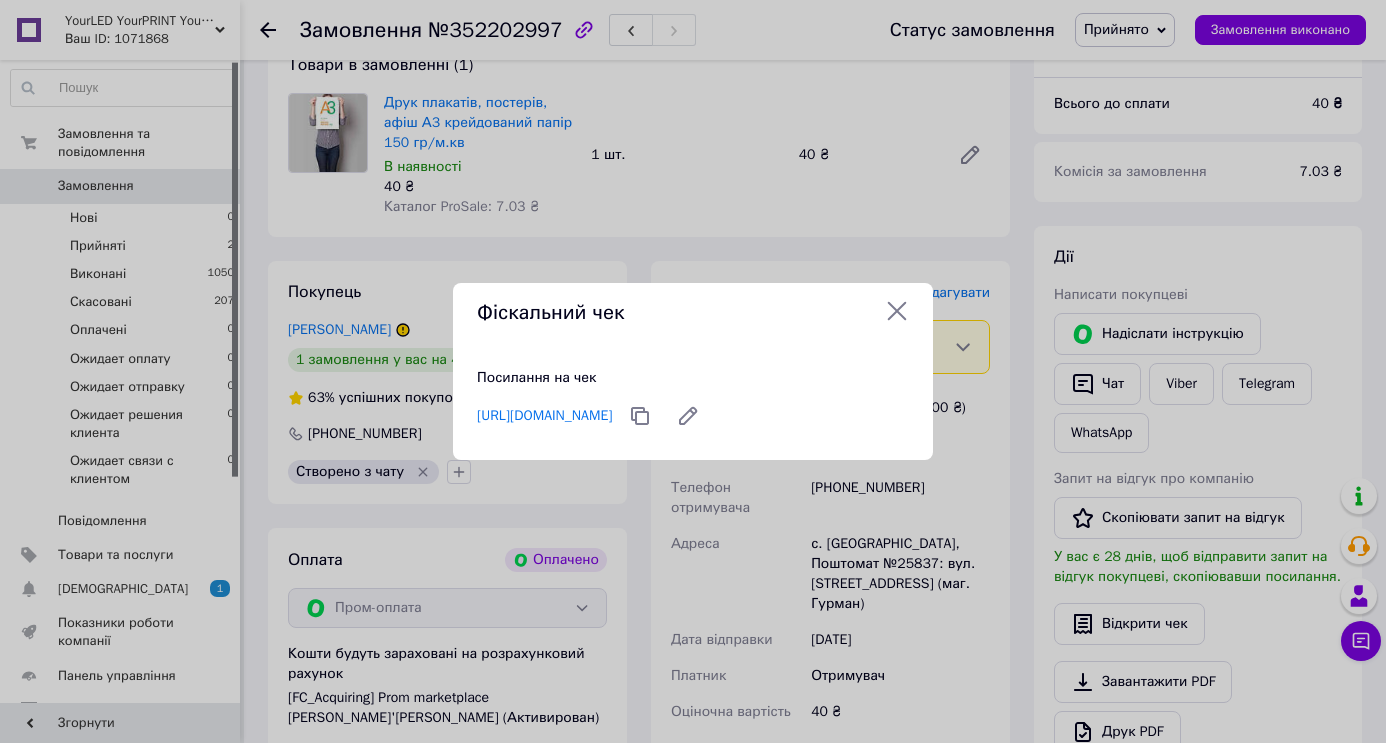 click 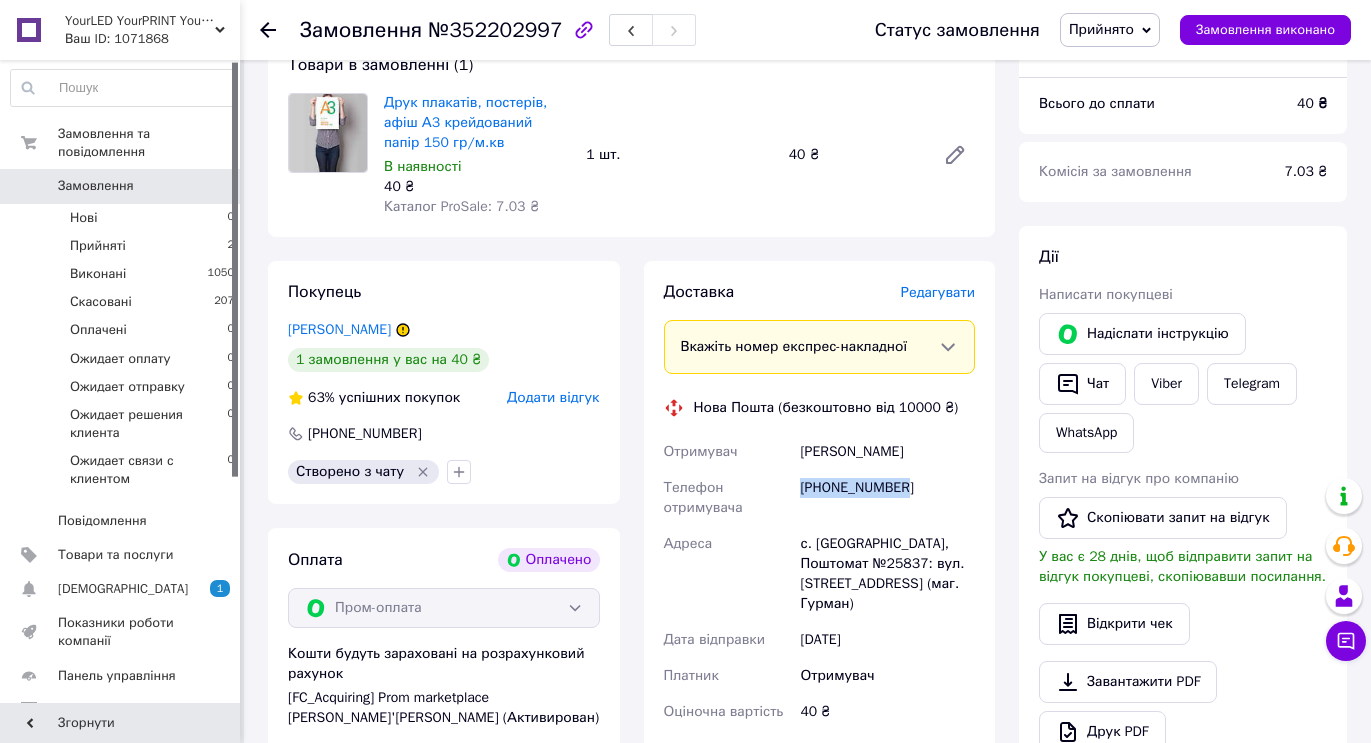 drag, startPoint x: 897, startPoint y: 491, endPoint x: 799, endPoint y: 491, distance: 98 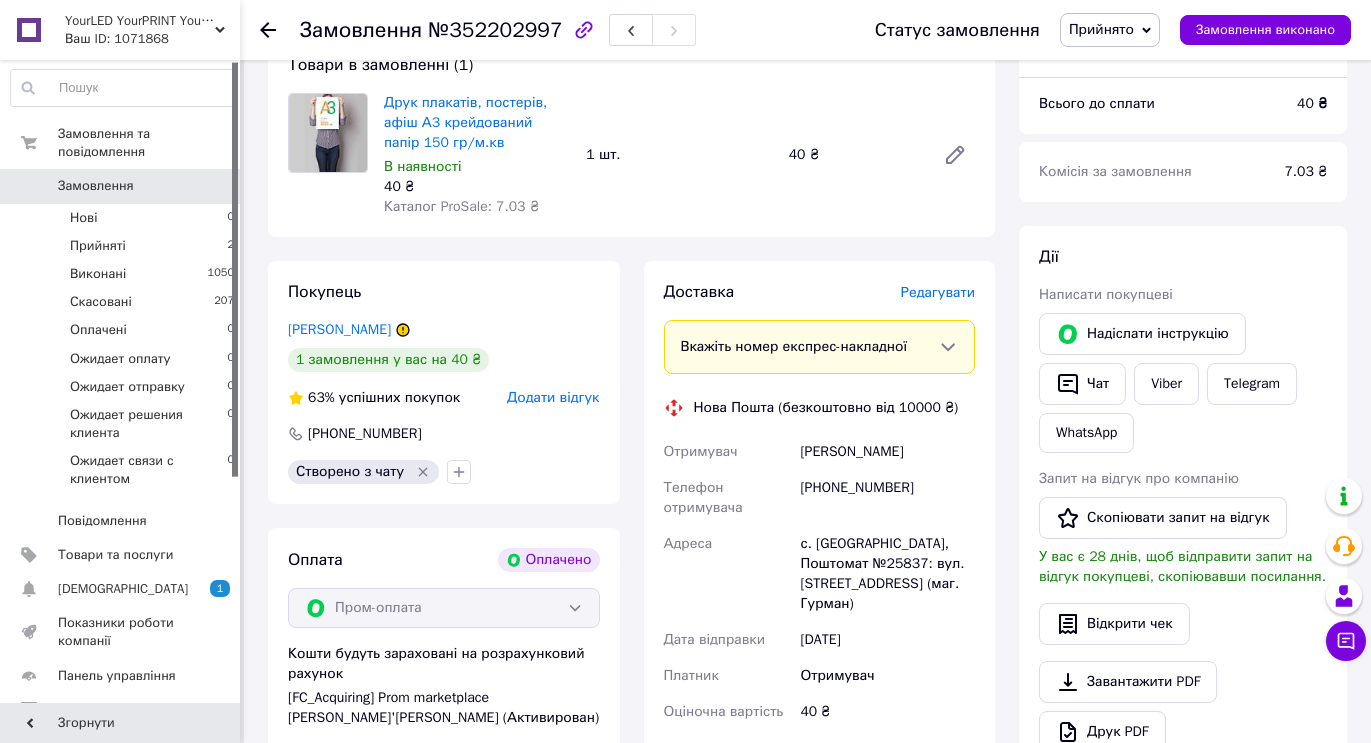 click on "[PERSON_NAME]" at bounding box center (887, 452) 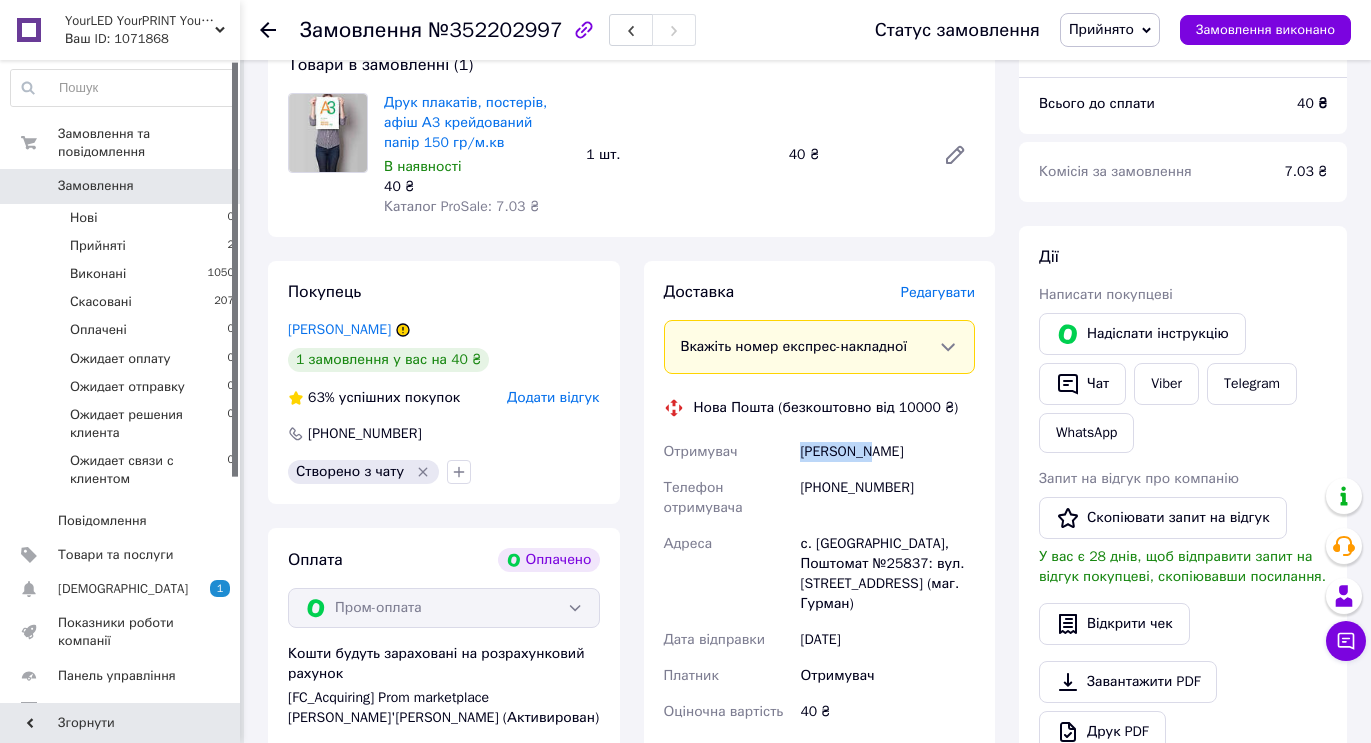 click on "[PERSON_NAME]" at bounding box center [887, 452] 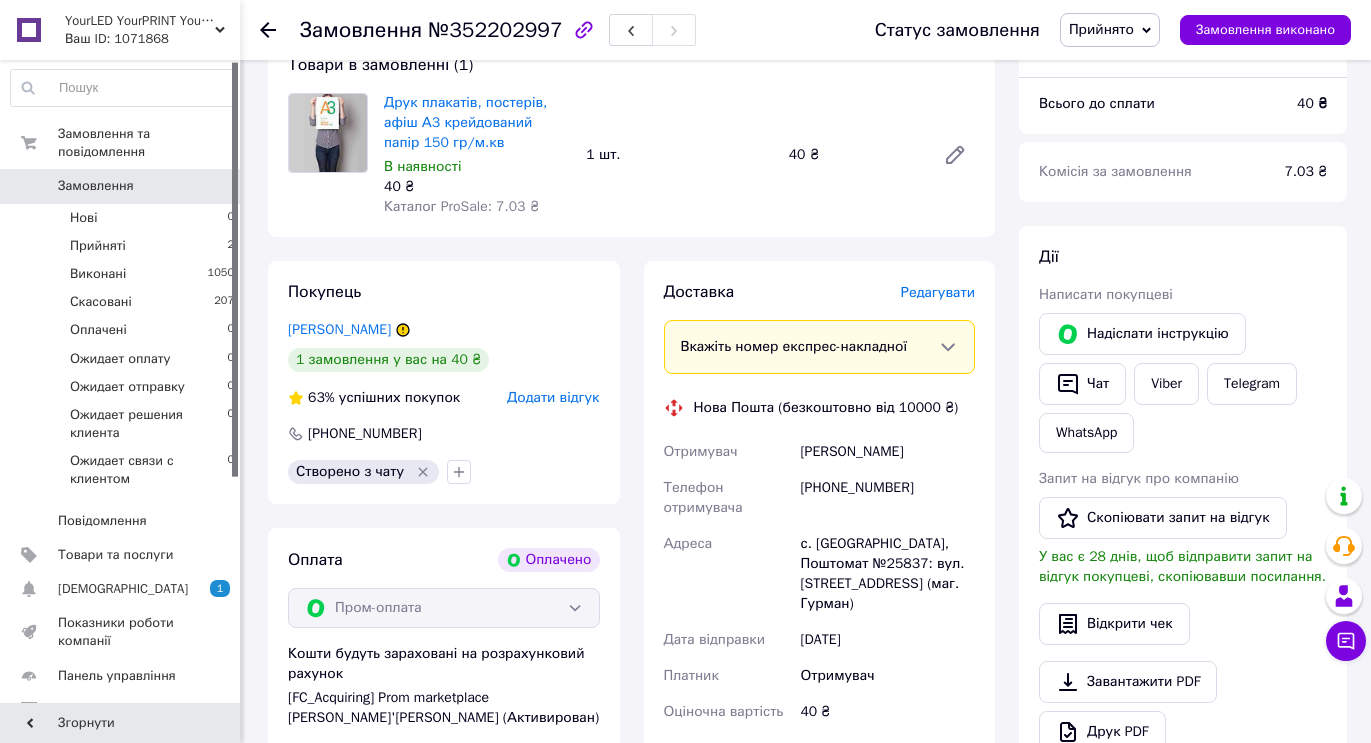 click on "с. [GEOGRAPHIC_DATA], Поштомат №25837: вул. [STREET_ADDRESS] (маг. Гурман)" at bounding box center [887, 574] 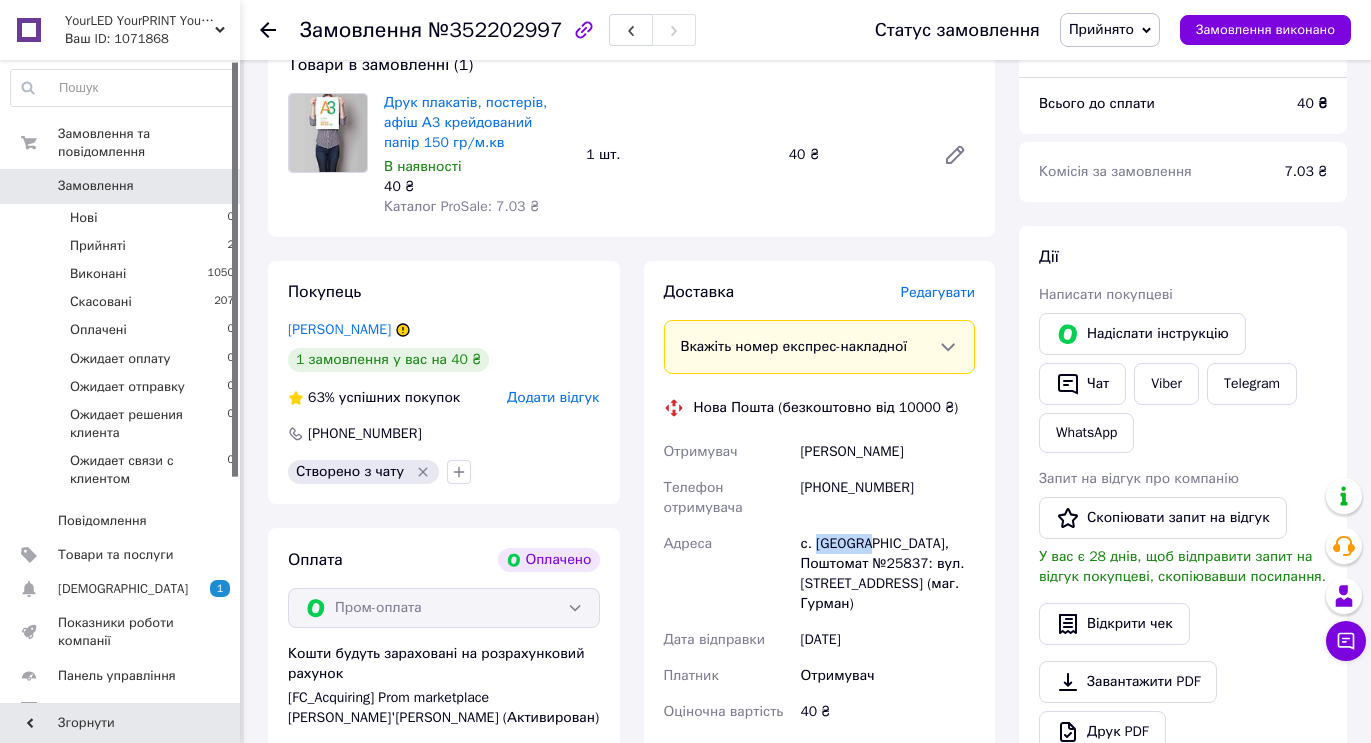 click on "с. [GEOGRAPHIC_DATA], Поштомат №25837: вул. [STREET_ADDRESS] (маг. Гурман)" at bounding box center (887, 574) 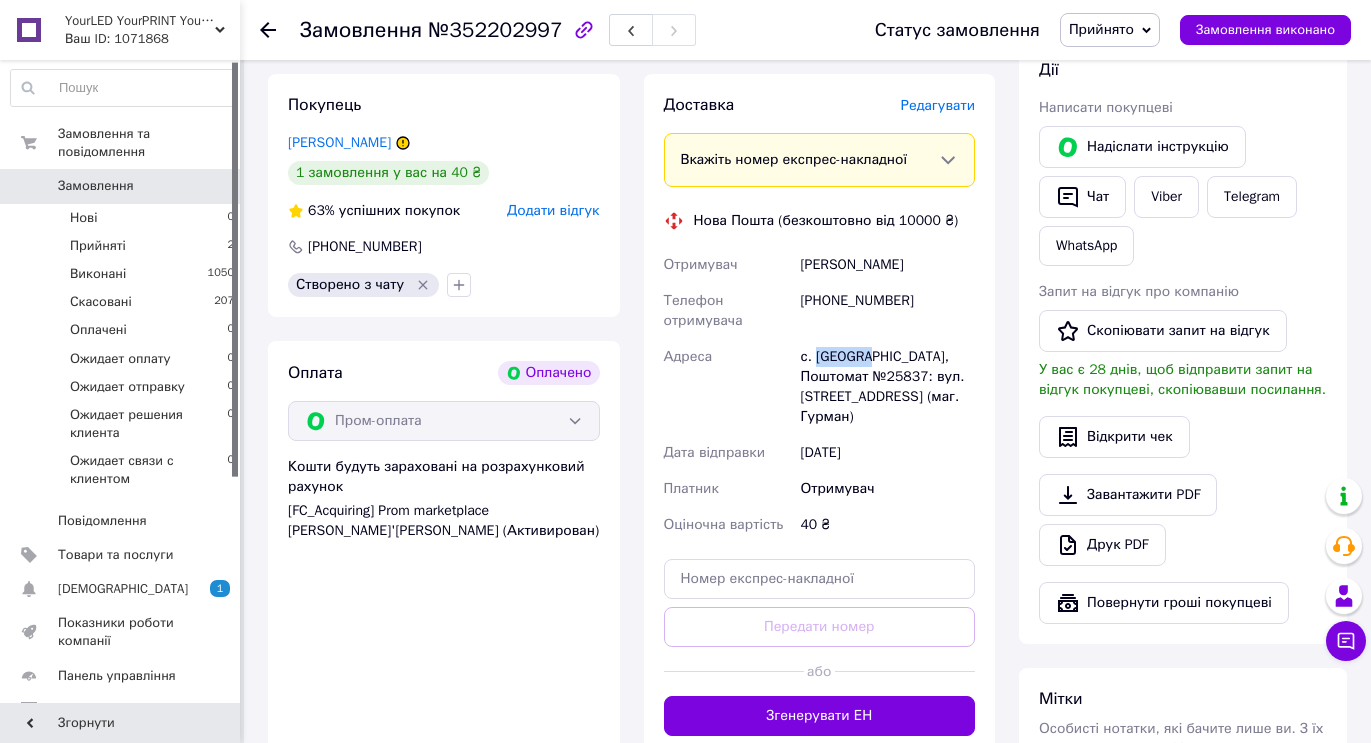 scroll, scrollTop: 400, scrollLeft: 0, axis: vertical 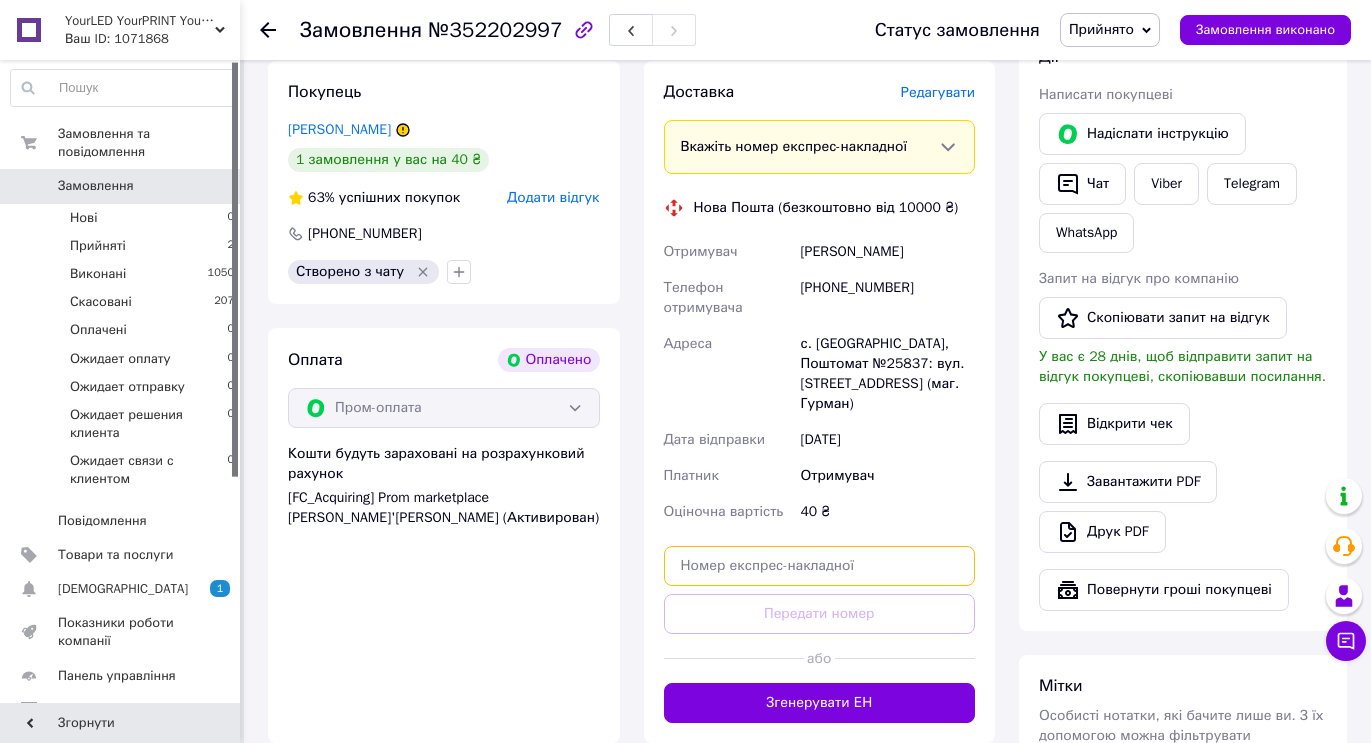 click at bounding box center (820, 566) 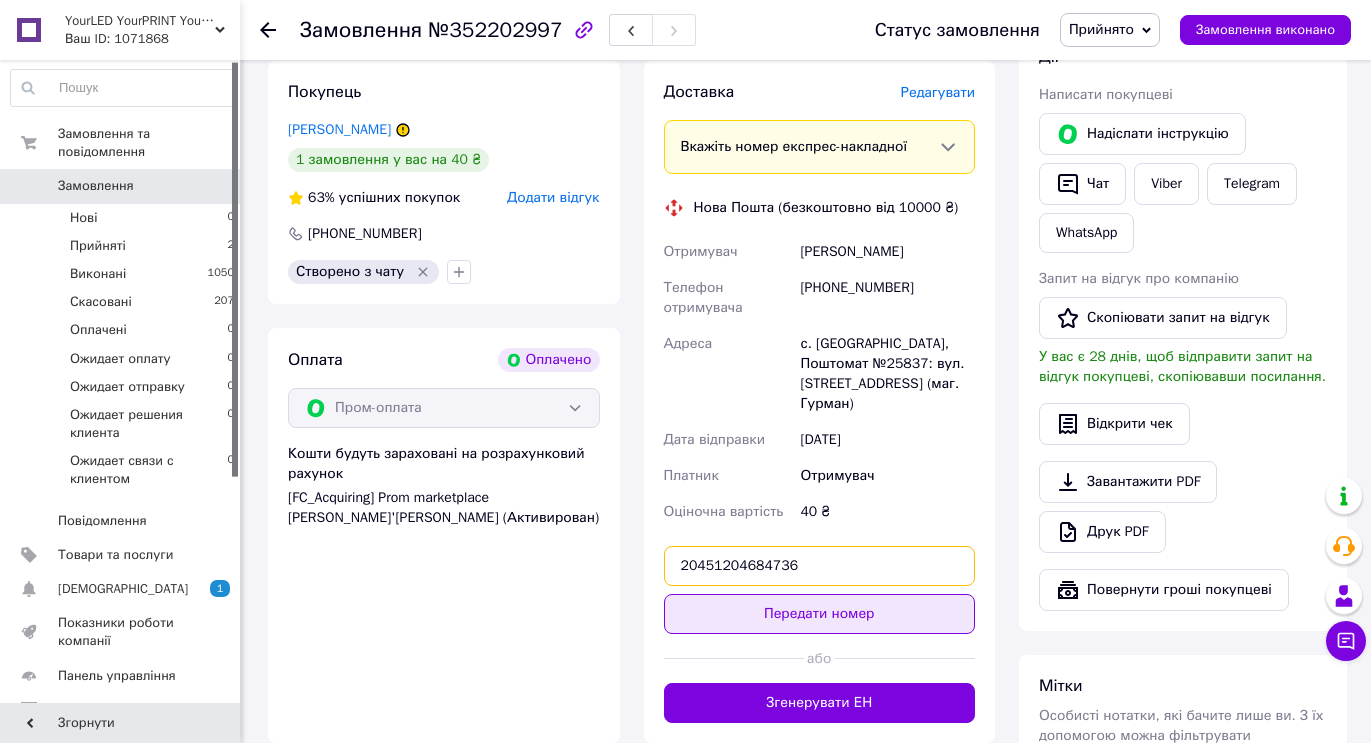 type on "20451204684736" 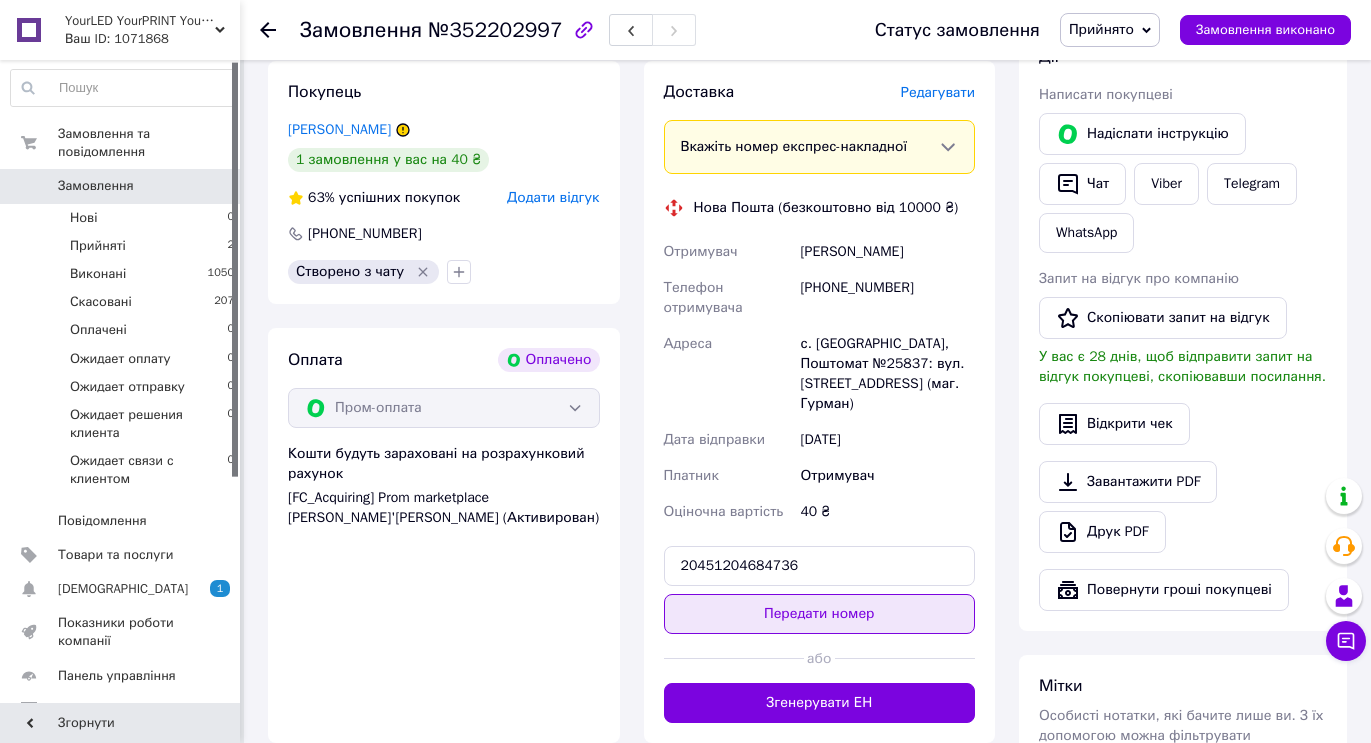 click on "Передати номер" at bounding box center [820, 614] 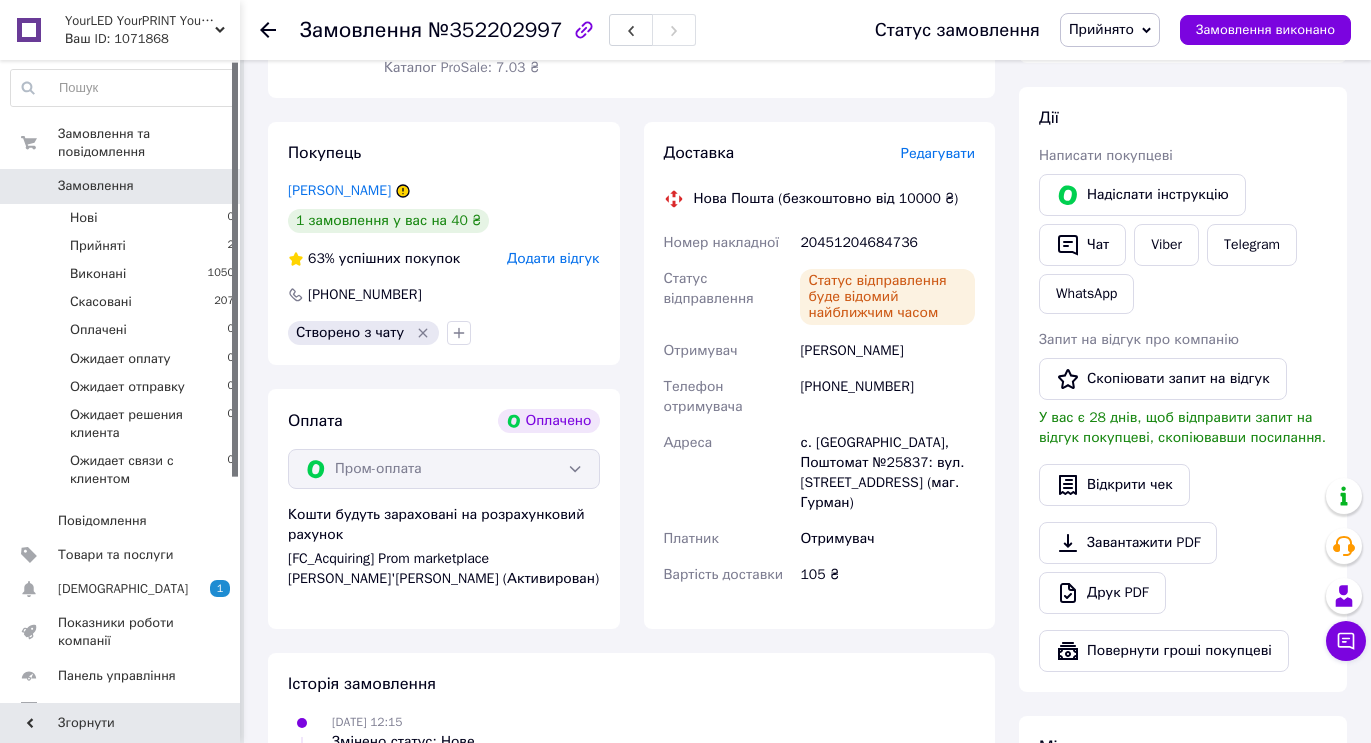 scroll, scrollTop: 300, scrollLeft: 0, axis: vertical 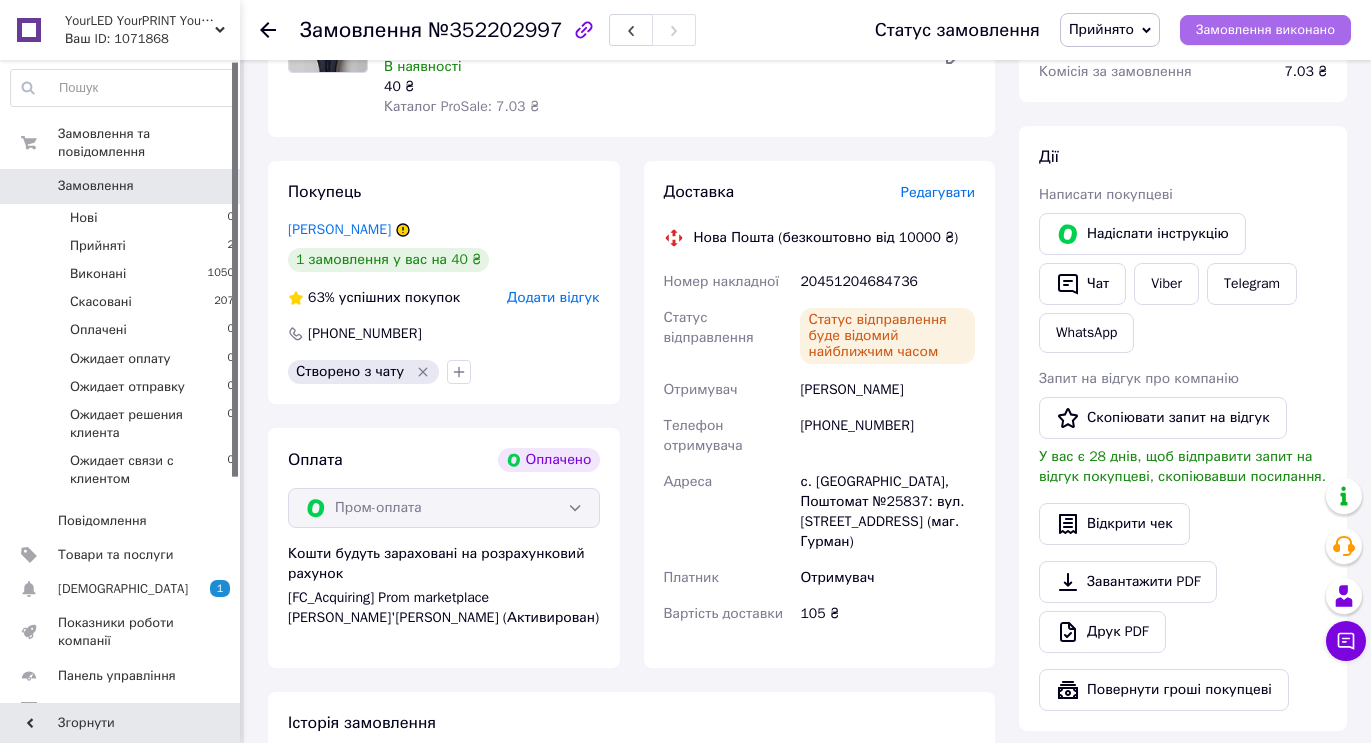 click on "Замовлення виконано" at bounding box center (1265, 30) 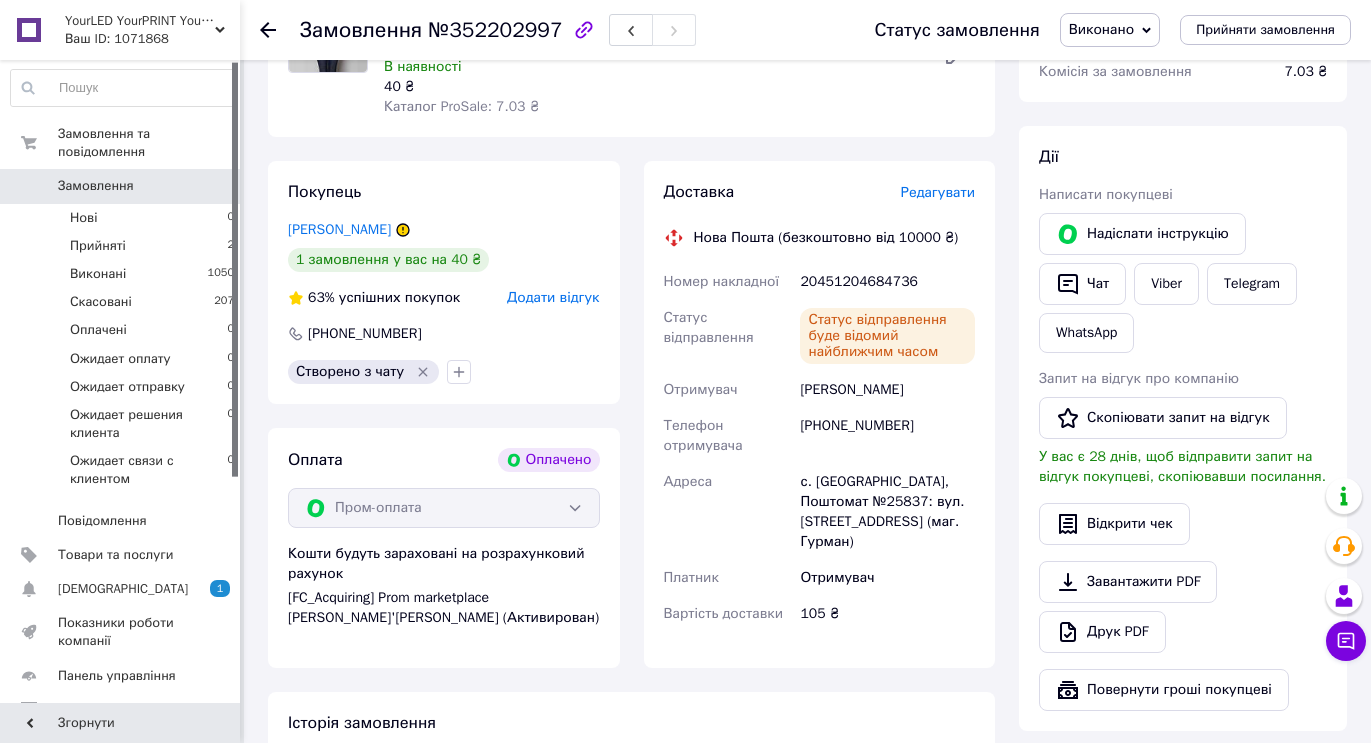 click on "20451204684736" at bounding box center (887, 282) 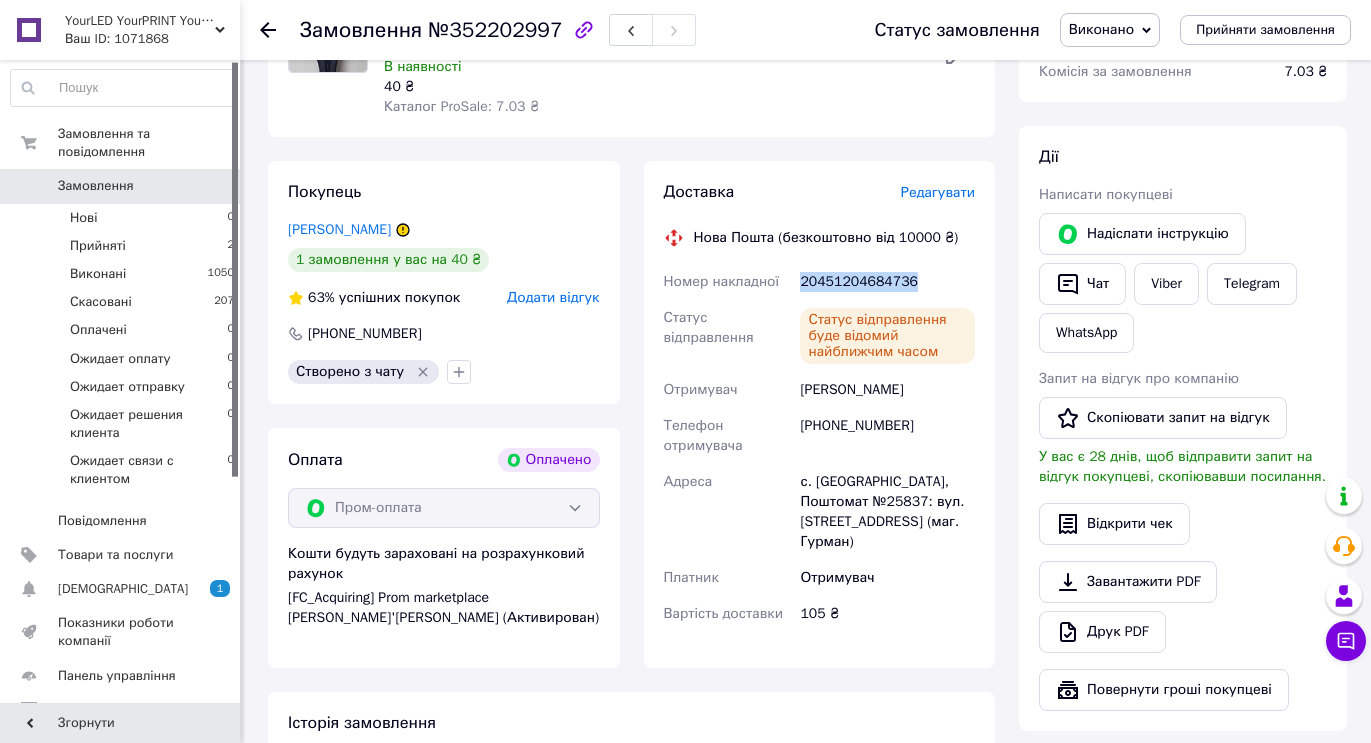 click on "20451204684736" at bounding box center [887, 282] 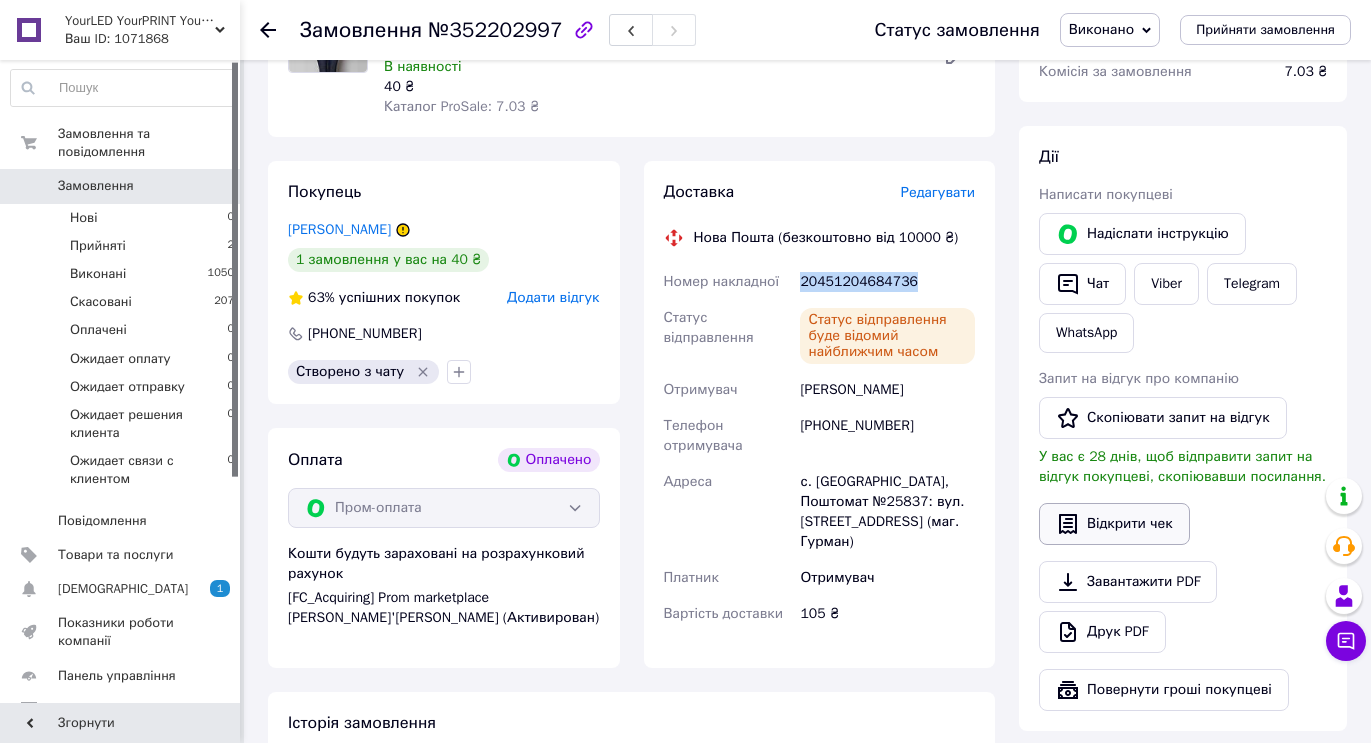 click on "Відкрити чек" at bounding box center [1114, 524] 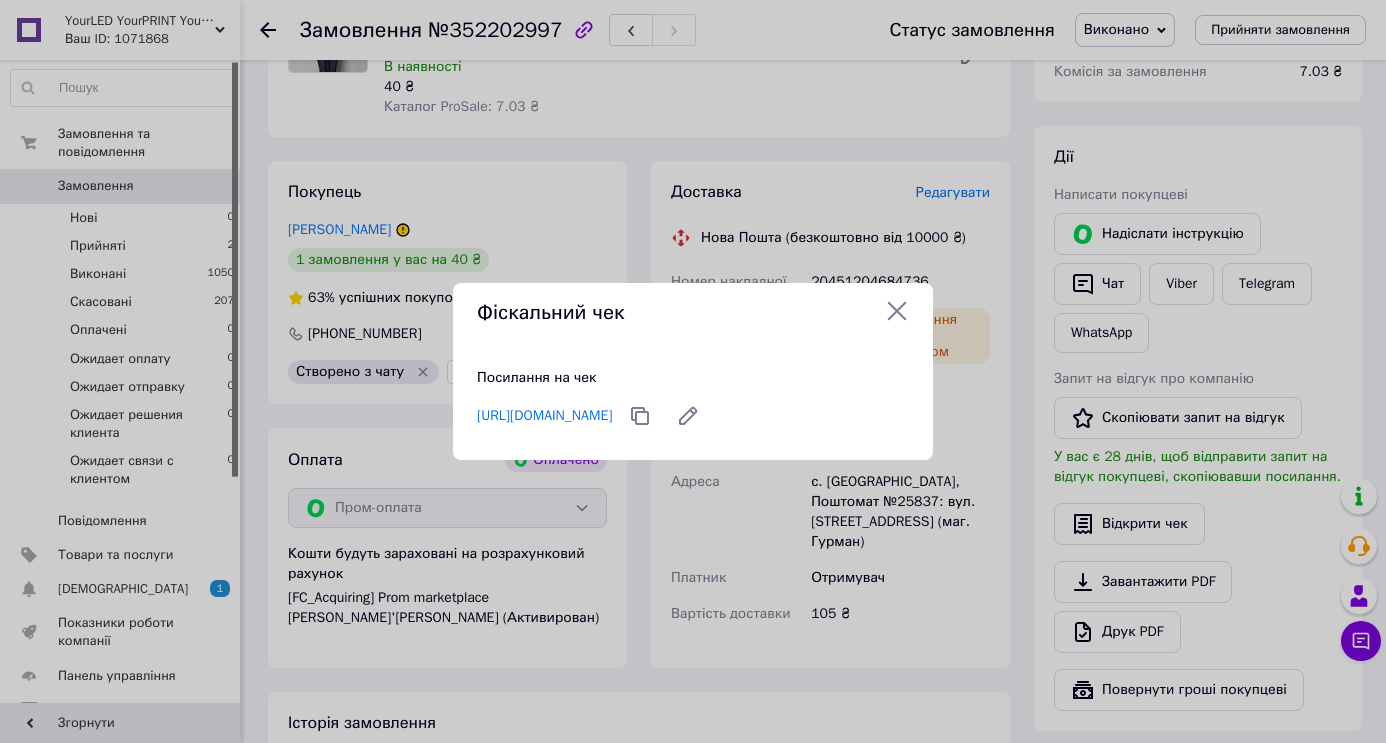 click on "[URL][DOMAIN_NAME]" at bounding box center (544, 416) 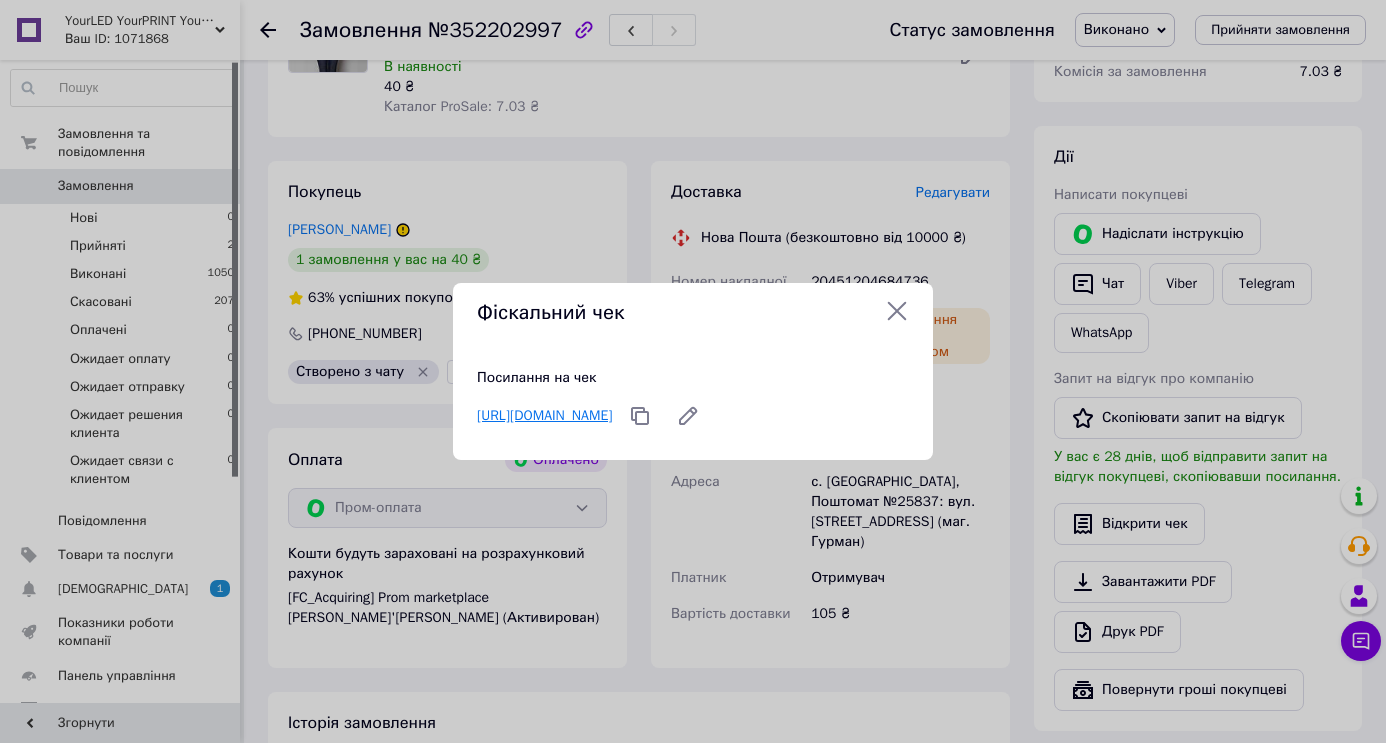 click on "[URL][DOMAIN_NAME]" at bounding box center [544, 415] 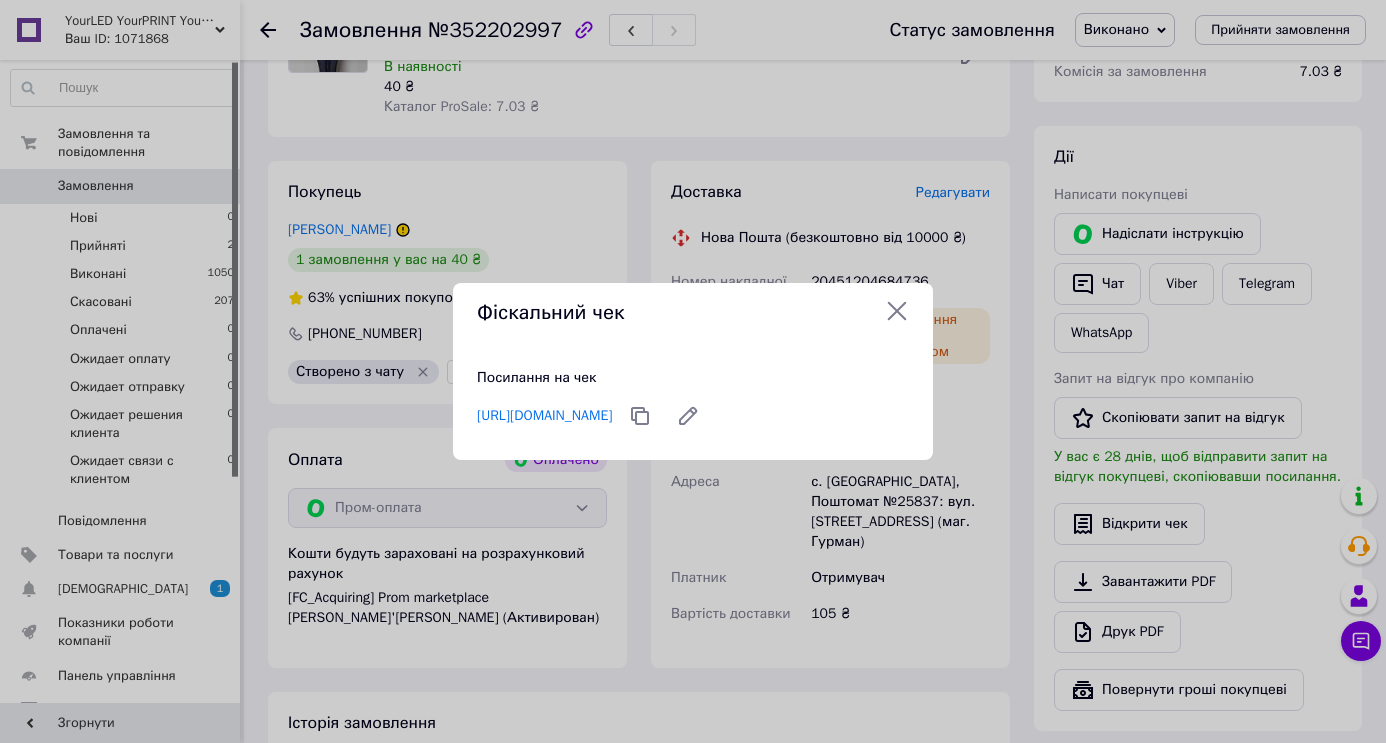 click 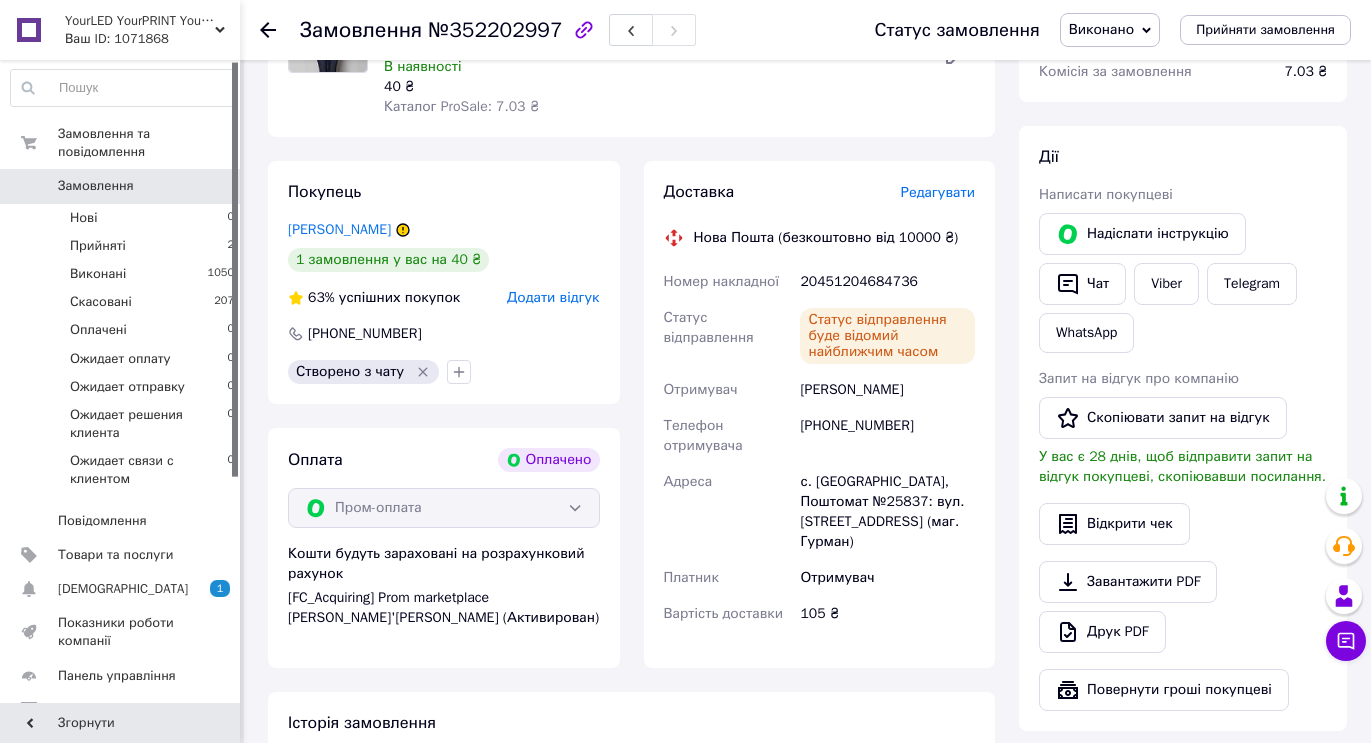 click on "Замовлення" at bounding box center (121, 186) 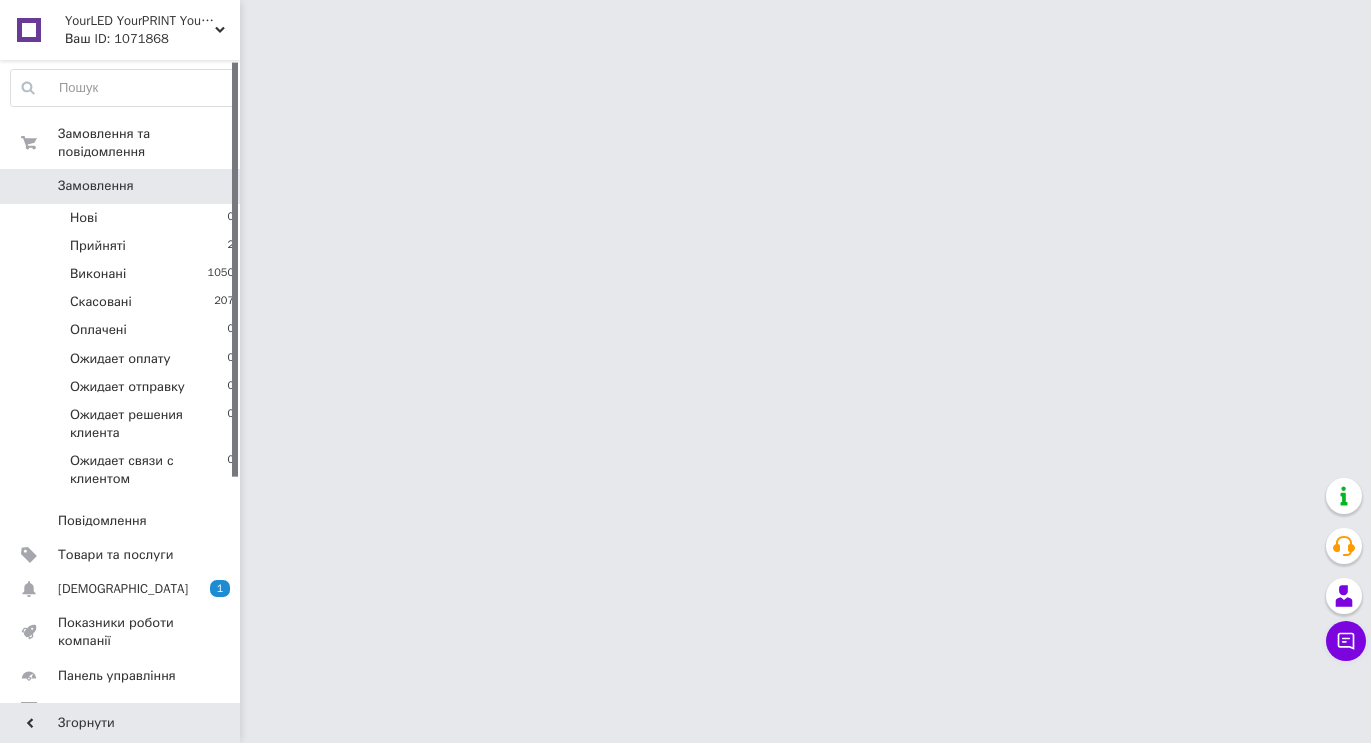 scroll, scrollTop: 0, scrollLeft: 0, axis: both 